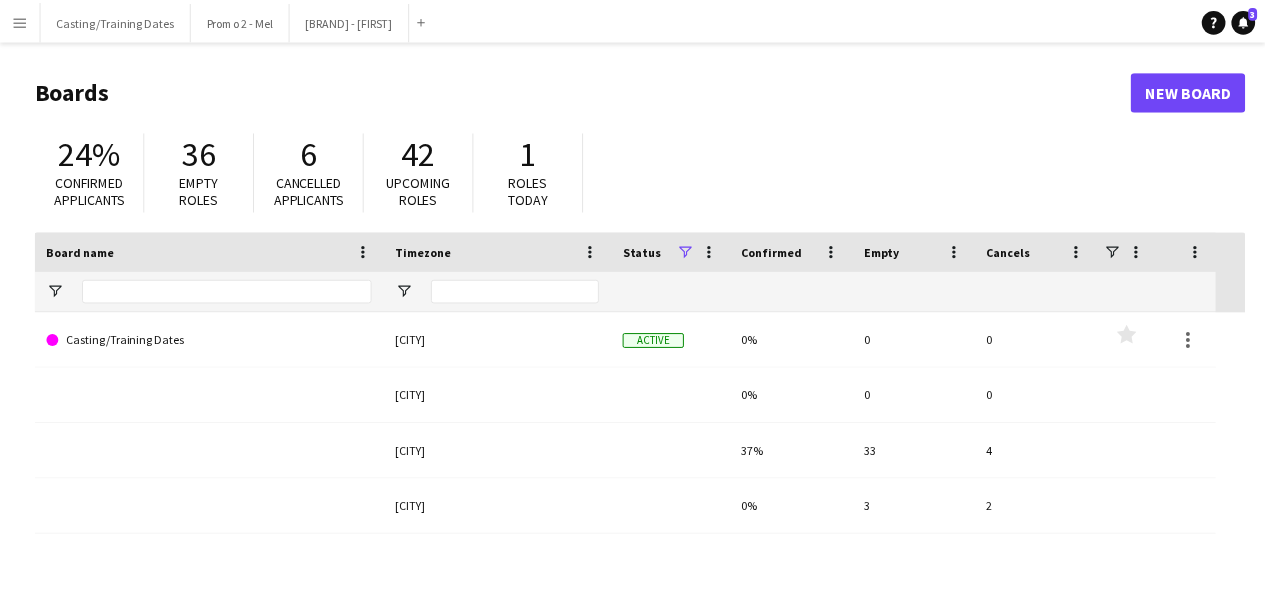 scroll, scrollTop: 0, scrollLeft: 0, axis: both 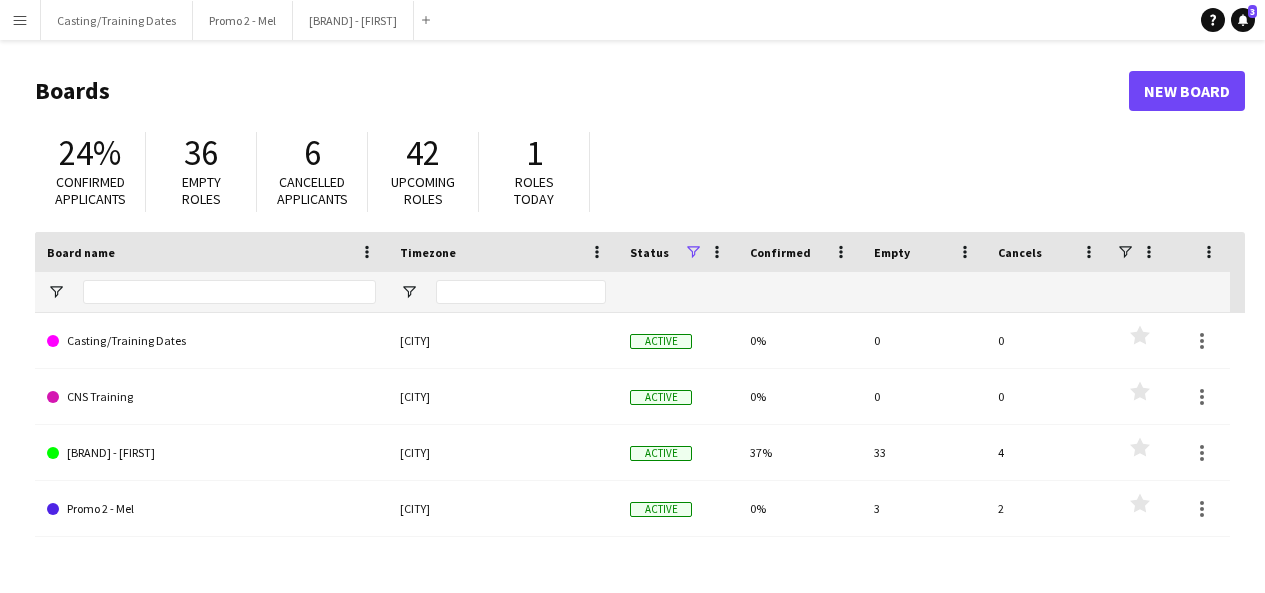 click on "Menu" at bounding box center (20, 20) 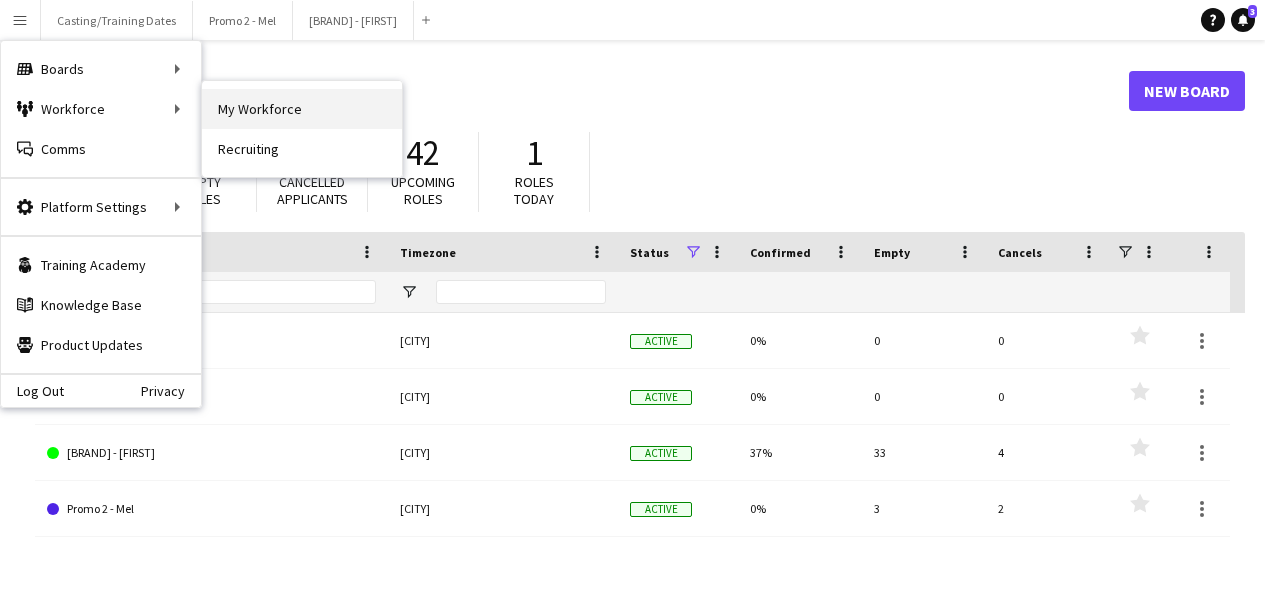 click on "My Workforce" at bounding box center (302, 109) 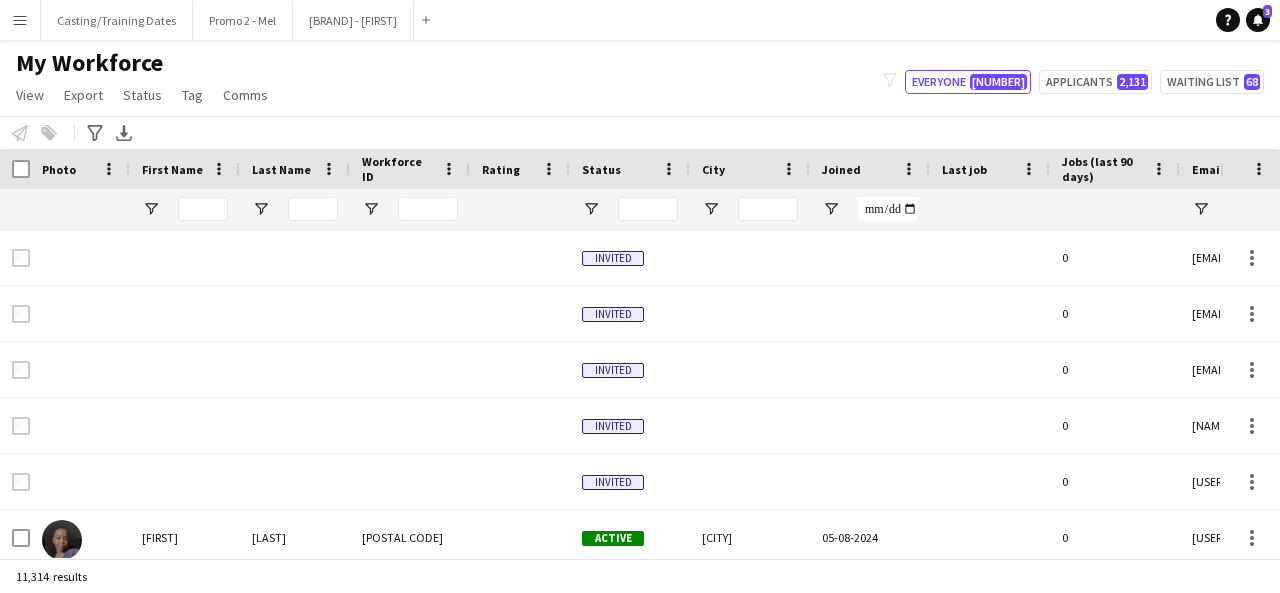 type on "******" 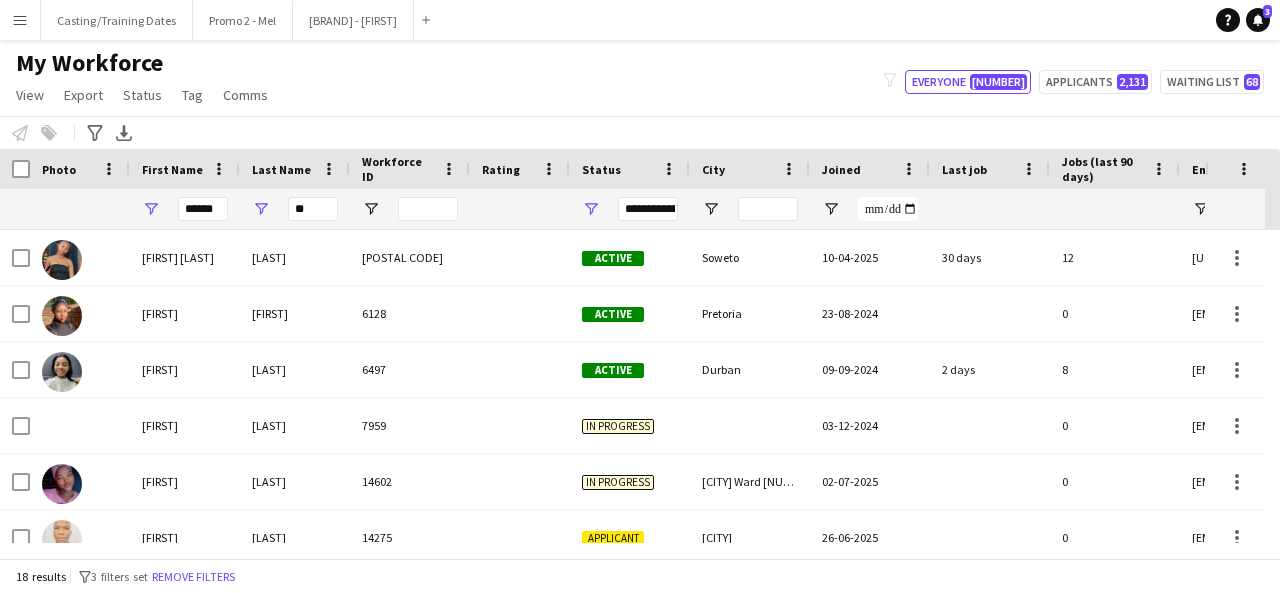 click on "**" at bounding box center [313, 209] 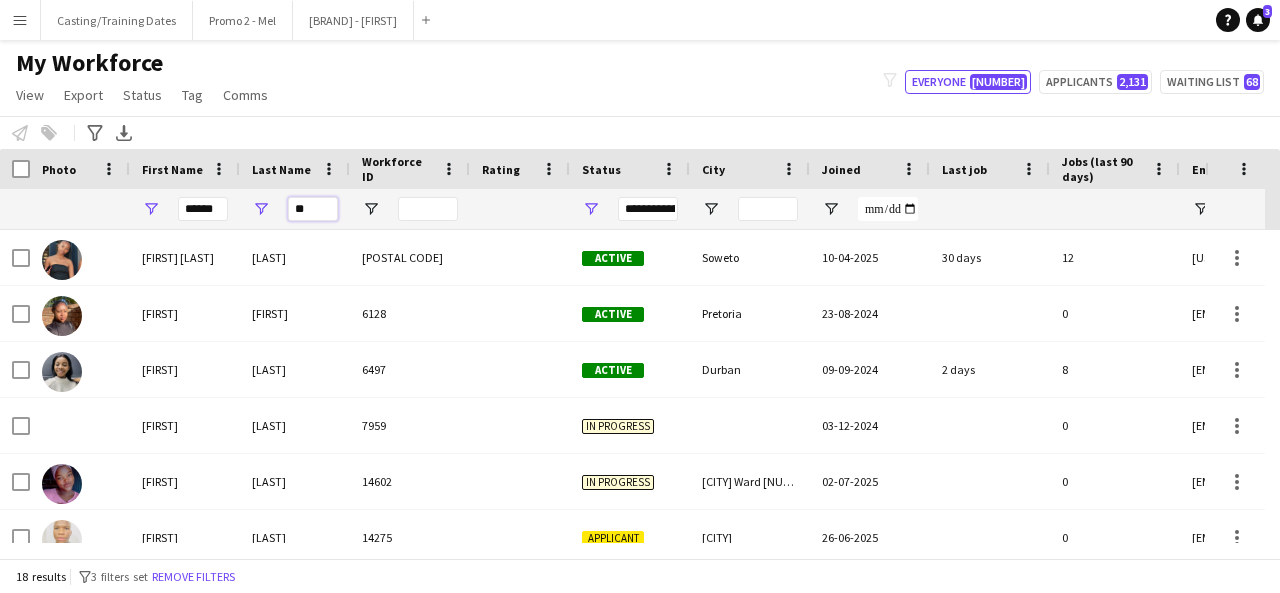click on "**" at bounding box center [313, 209] 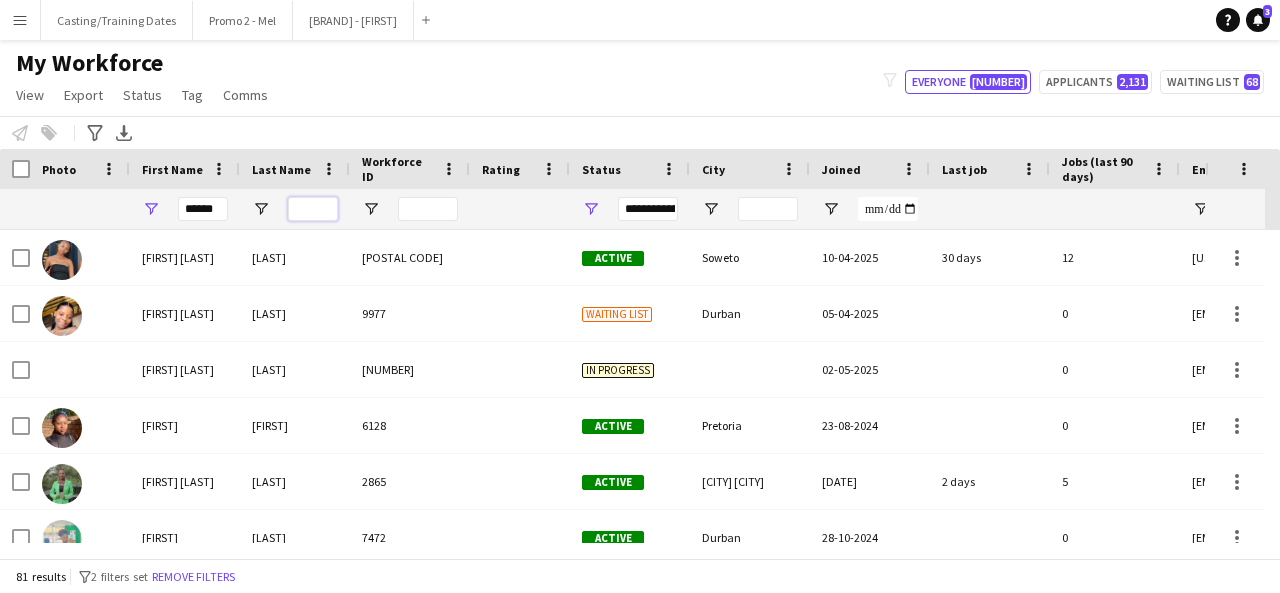type 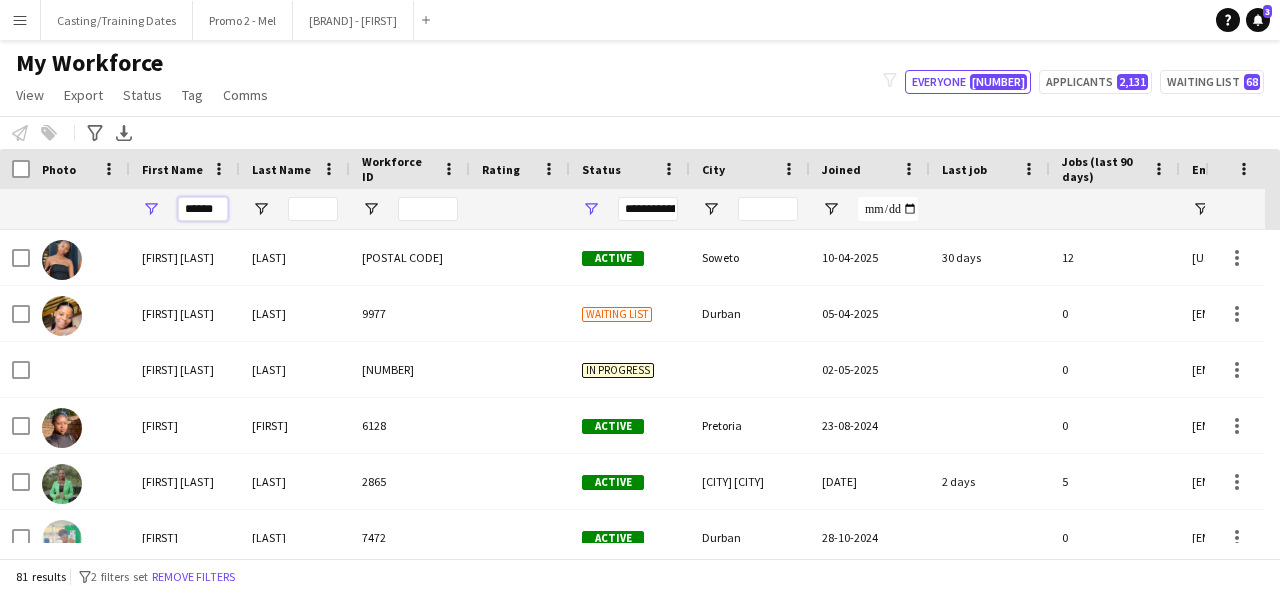 drag, startPoint x: 188, startPoint y: 201, endPoint x: 347, endPoint y: 198, distance: 159.0283 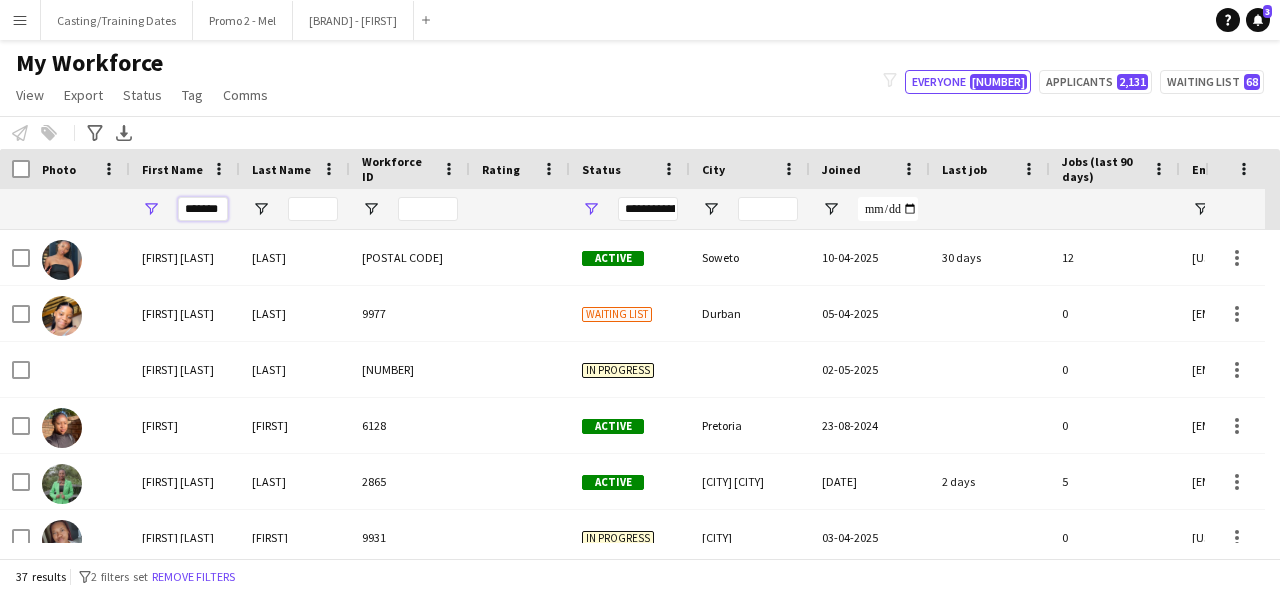 type on "******" 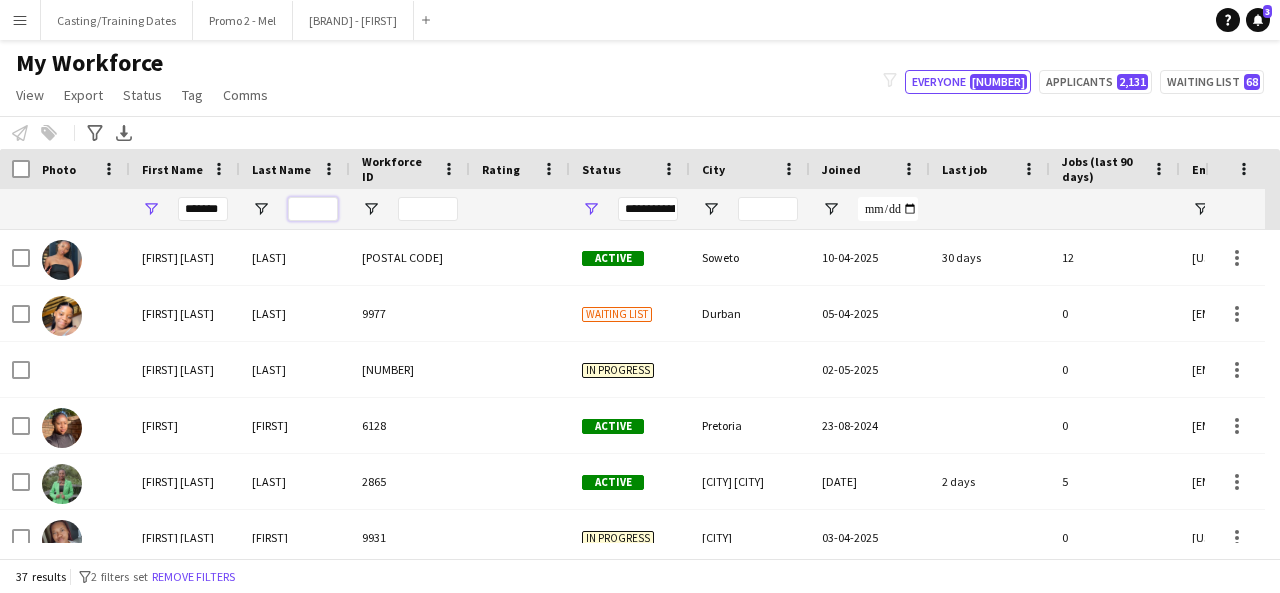 click at bounding box center (313, 209) 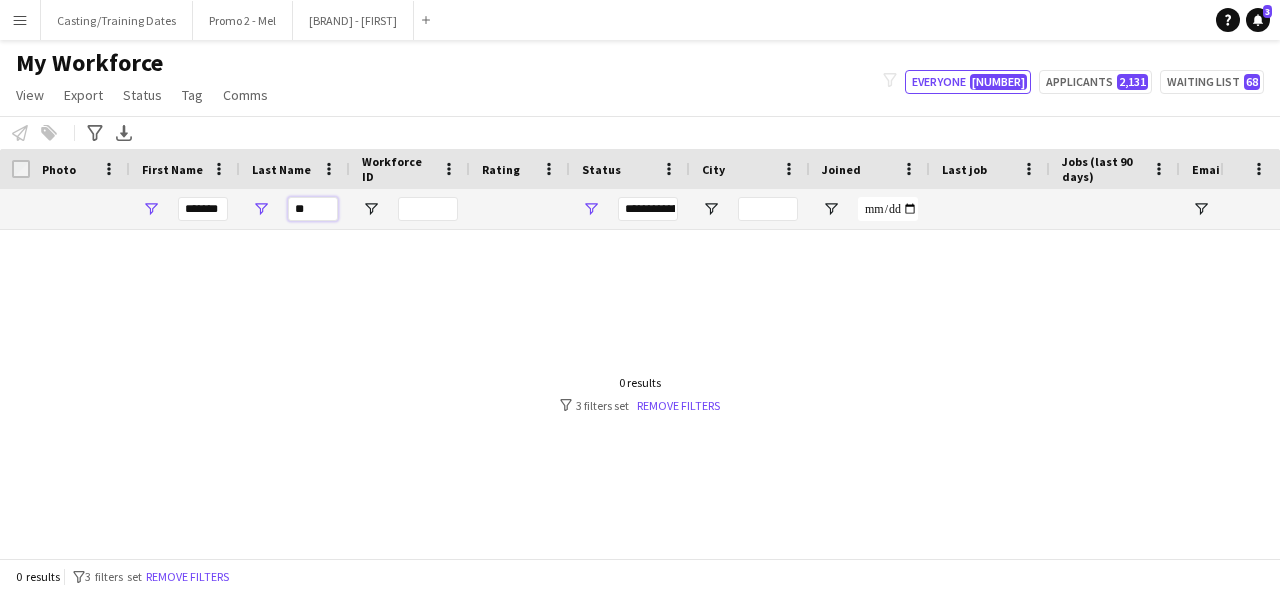 type on "*" 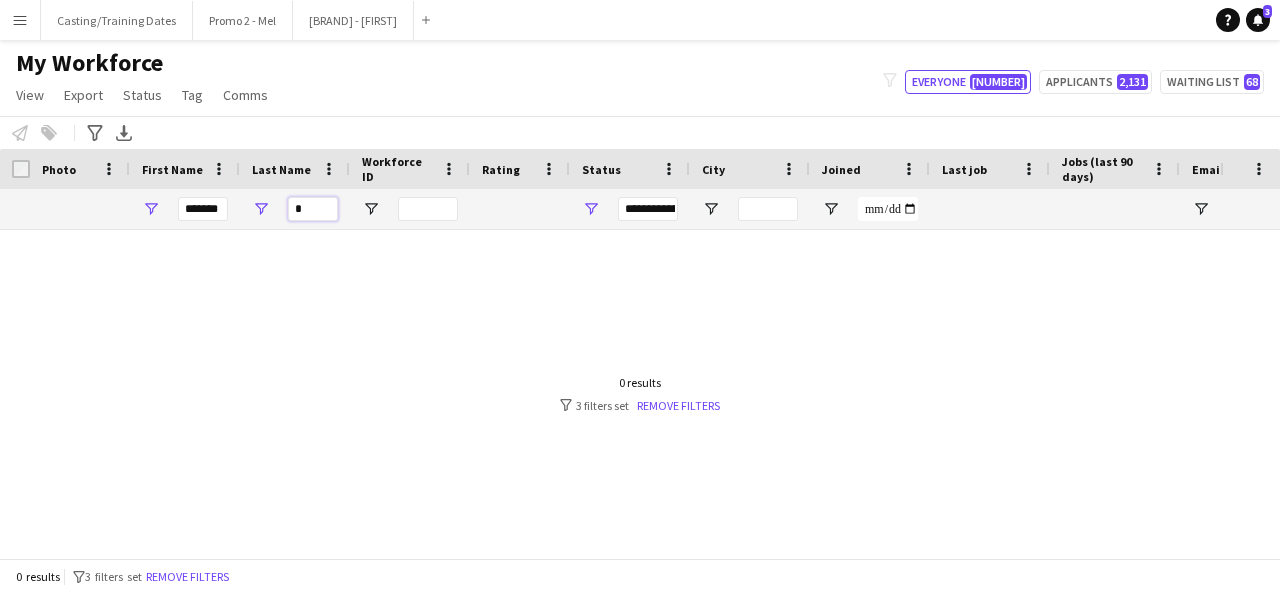 type 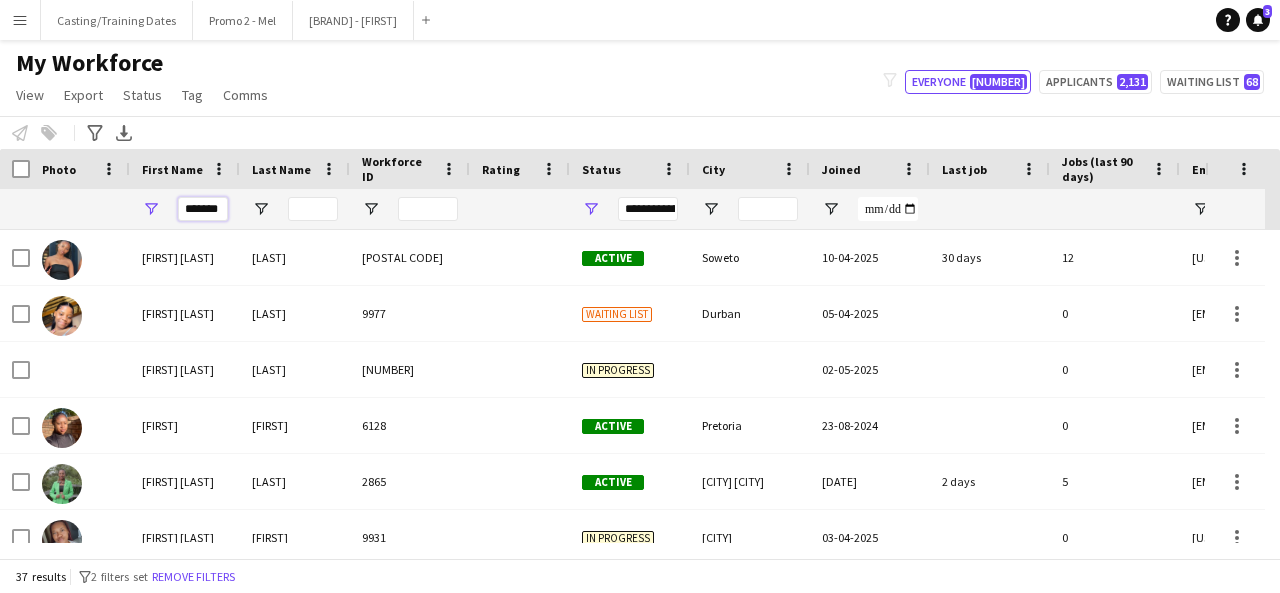 drag, startPoint x: 226, startPoint y: 207, endPoint x: 154, endPoint y: 218, distance: 72.835434 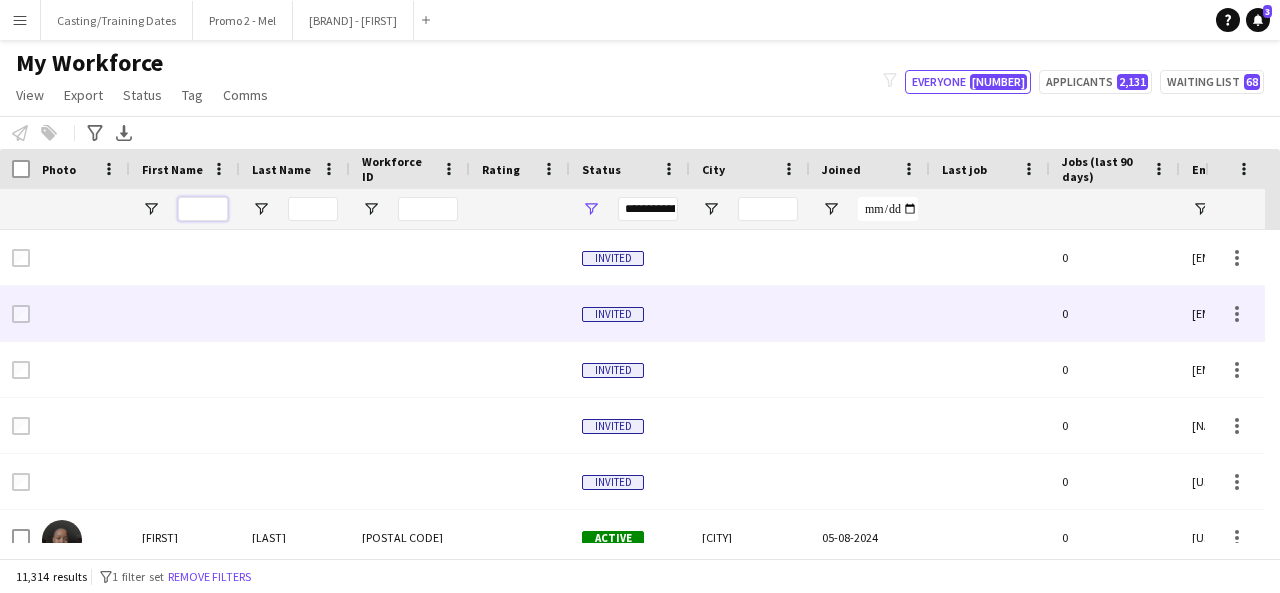 scroll, scrollTop: 0, scrollLeft: 307, axis: horizontal 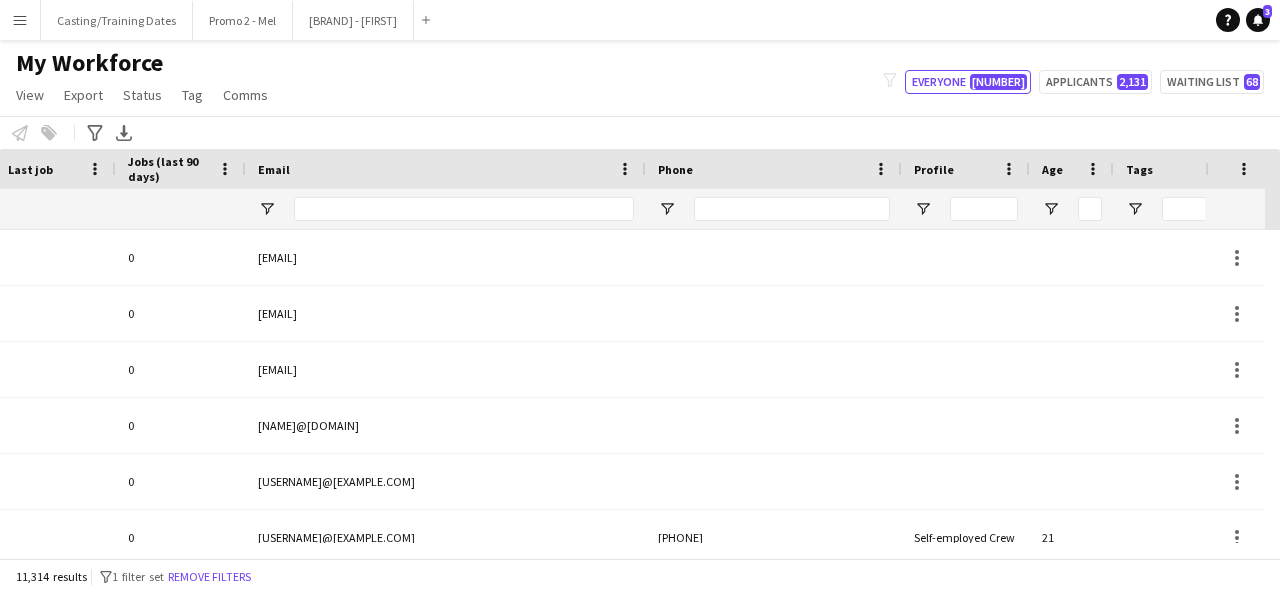 type 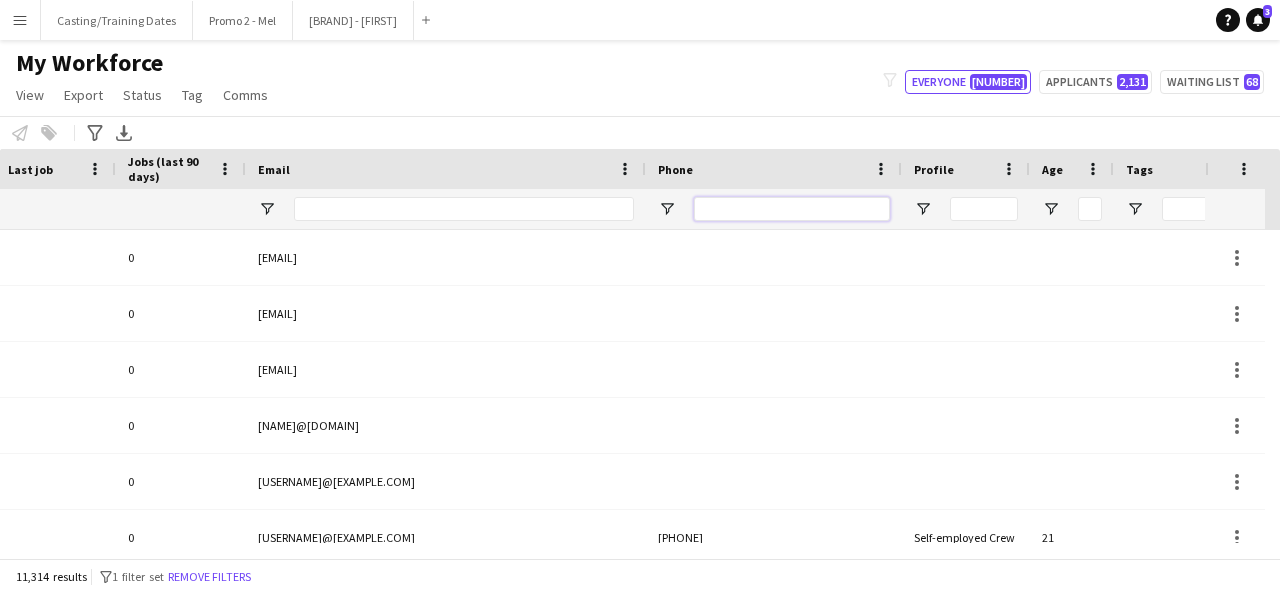 click at bounding box center [792, 209] 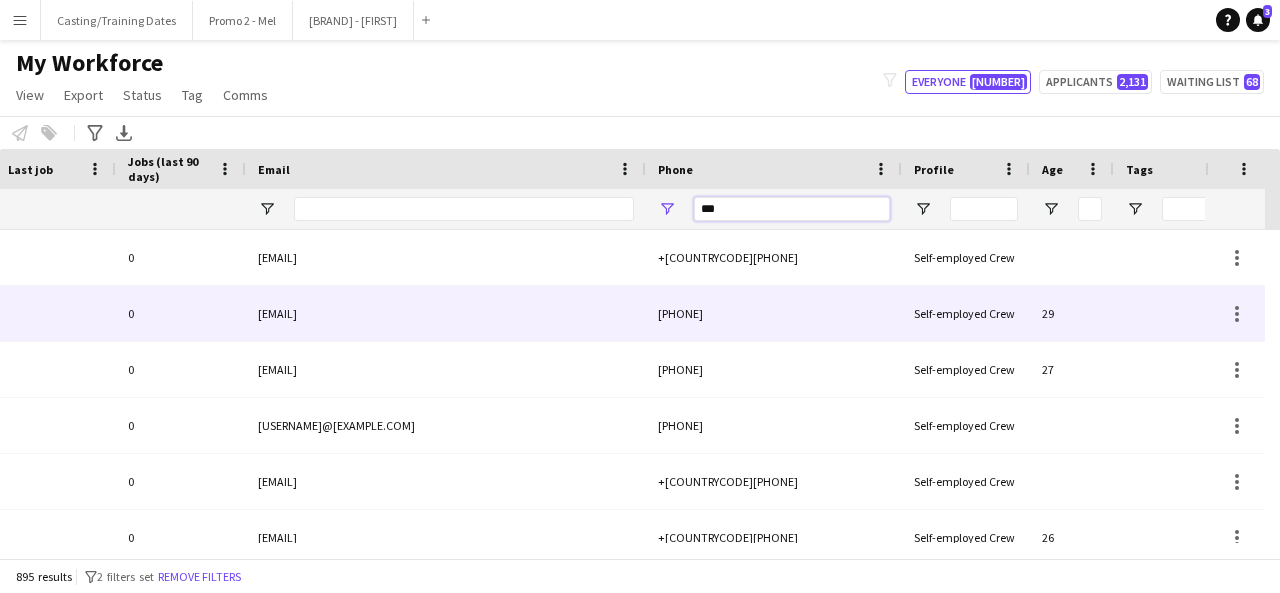 type on "****" 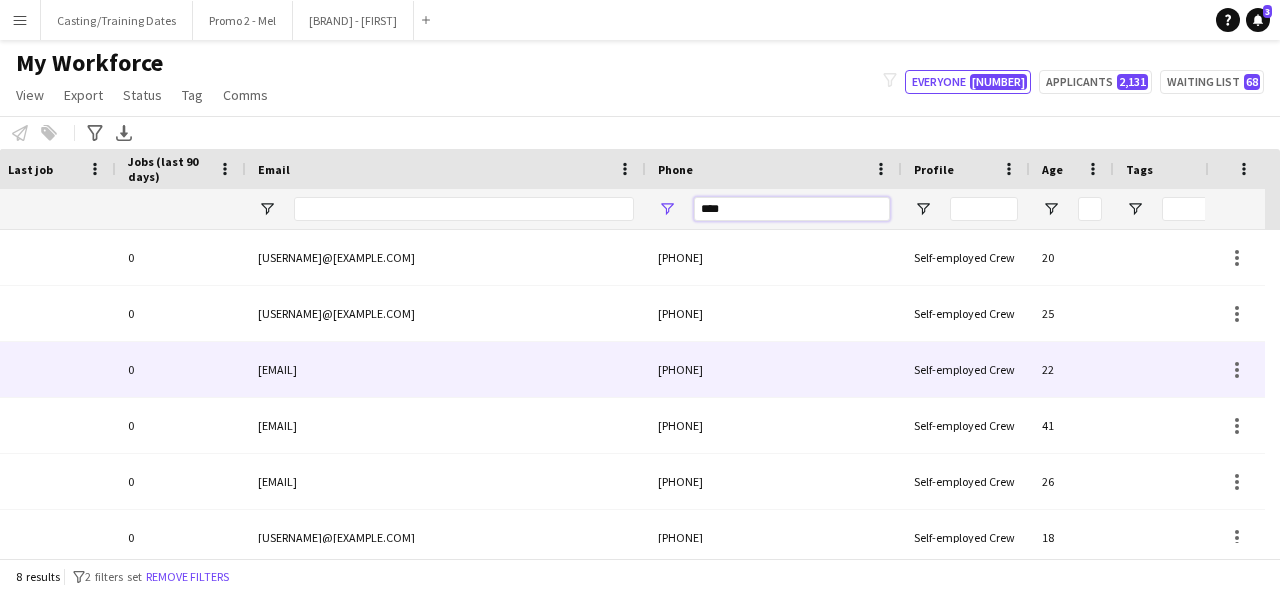 scroll, scrollTop: 16, scrollLeft: 0, axis: vertical 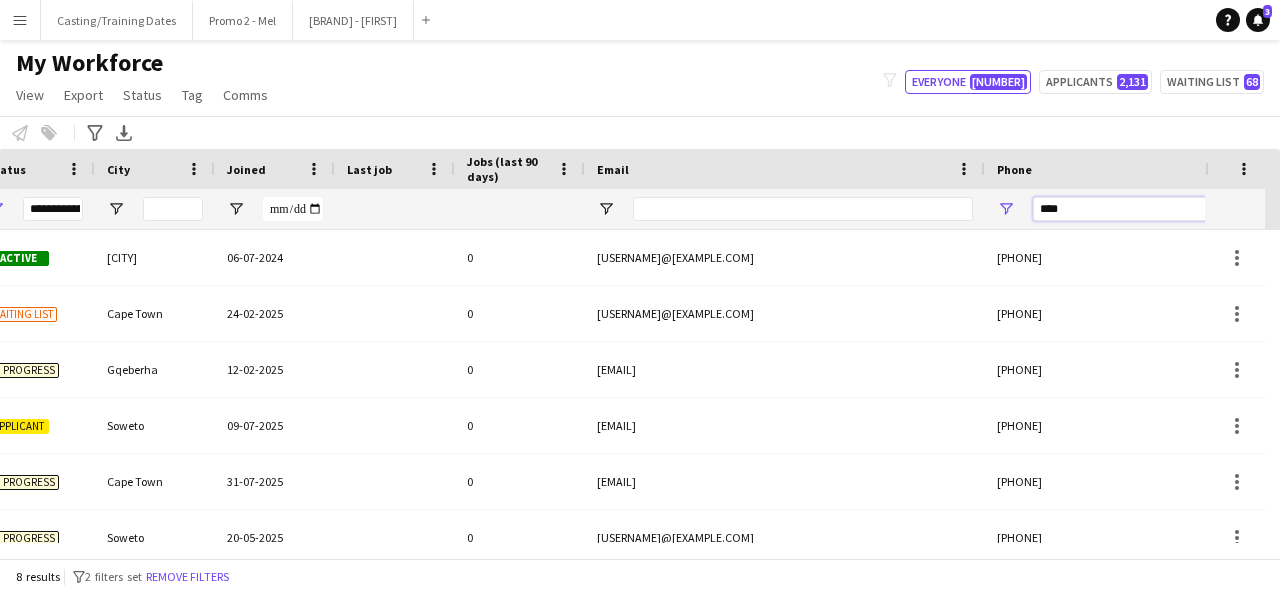 drag, startPoint x: 1085, startPoint y: 210, endPoint x: 983, endPoint y: 216, distance: 102.176315 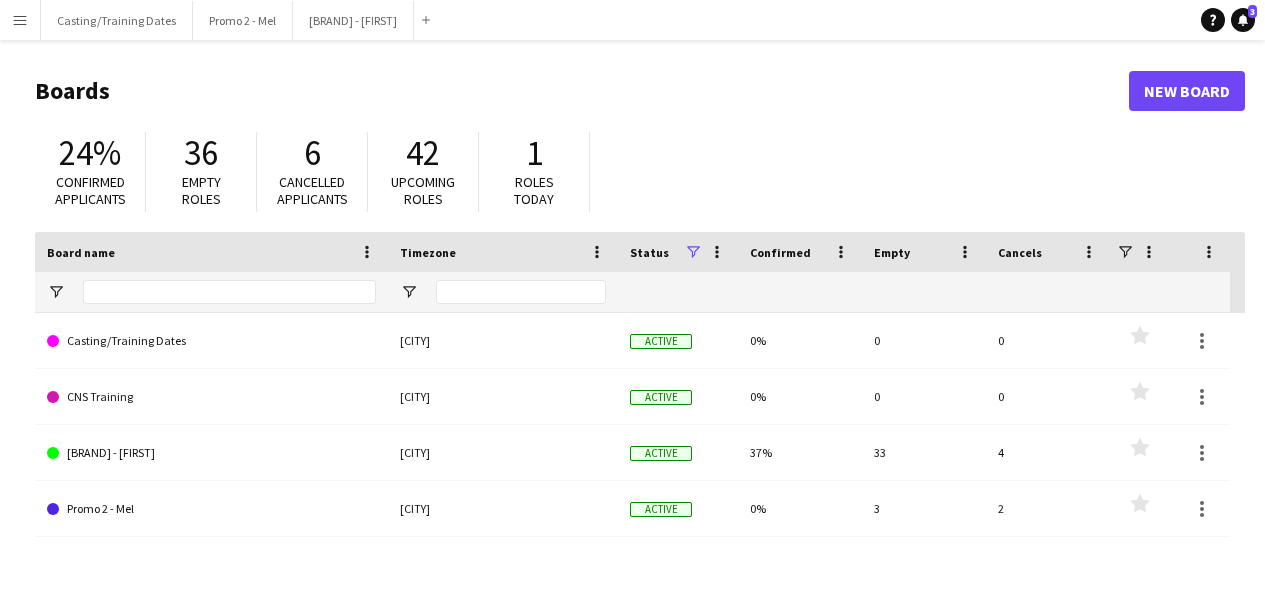 click on "Menu" at bounding box center (20, 20) 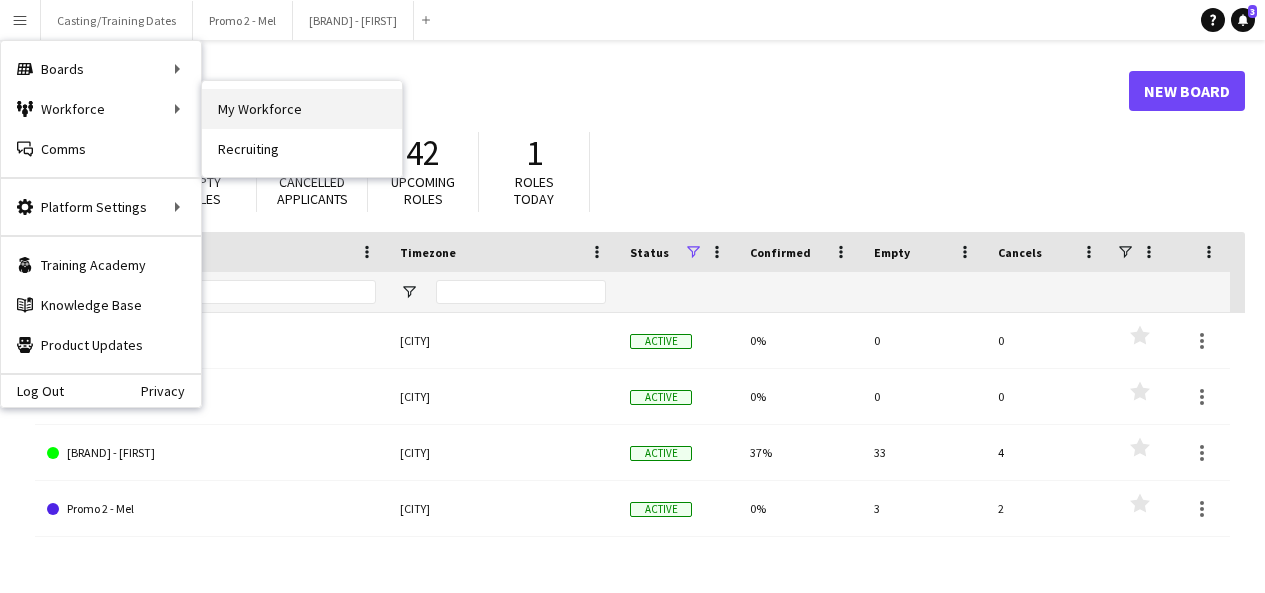 click on "My Workforce" at bounding box center [302, 109] 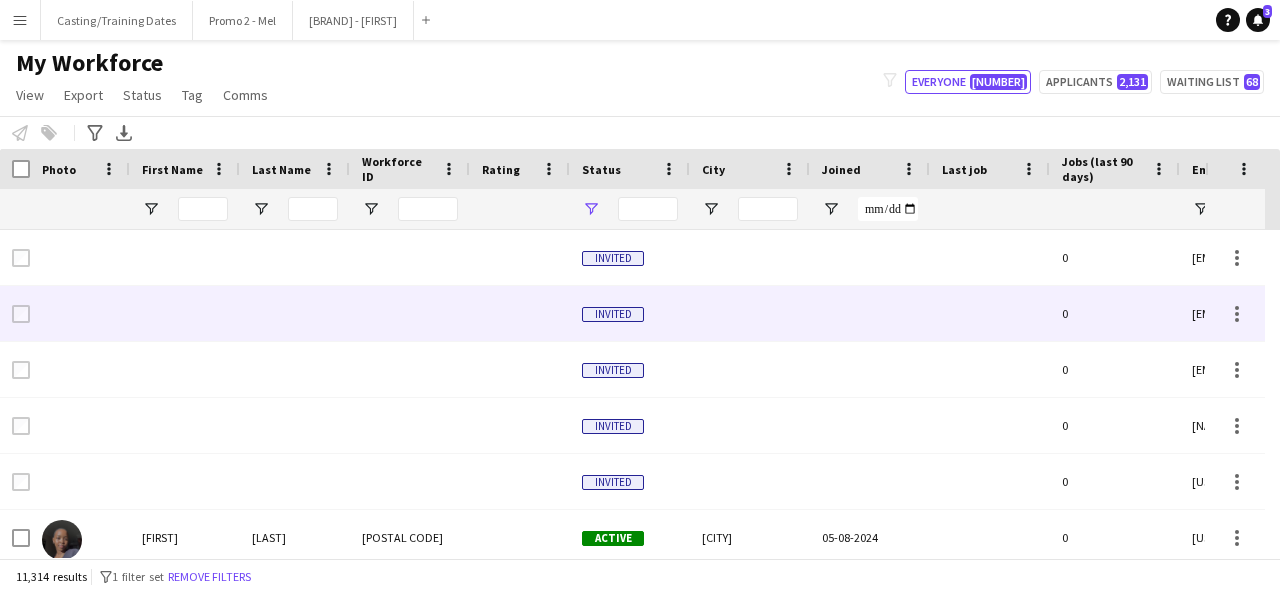 type on "**********" 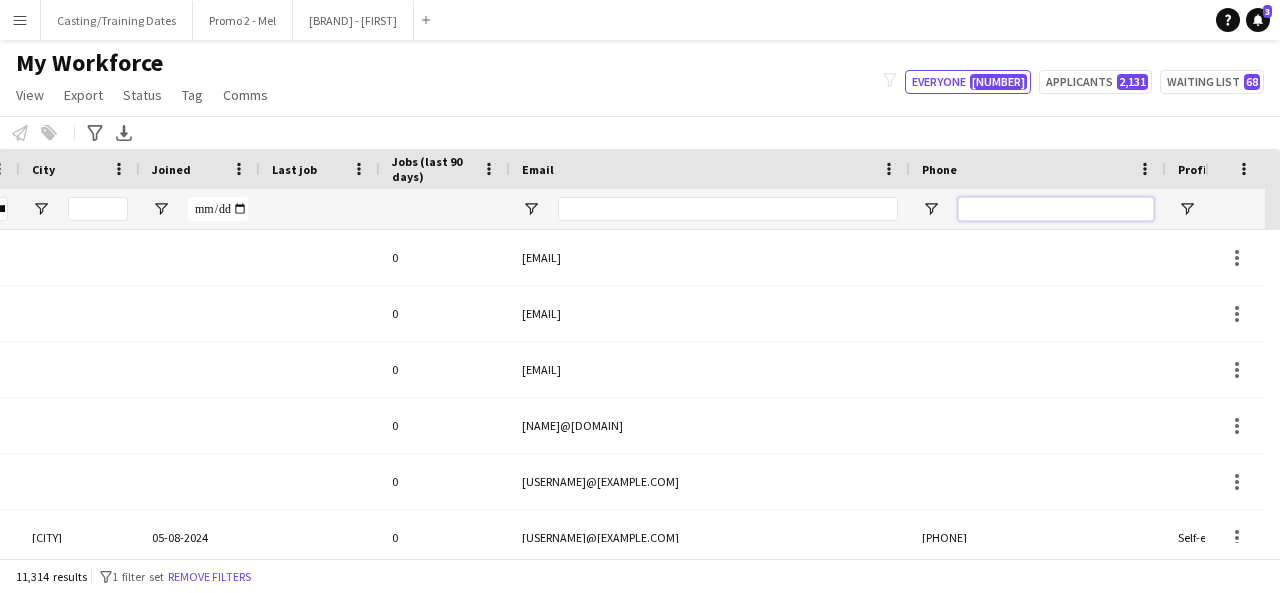 click at bounding box center (1056, 209) 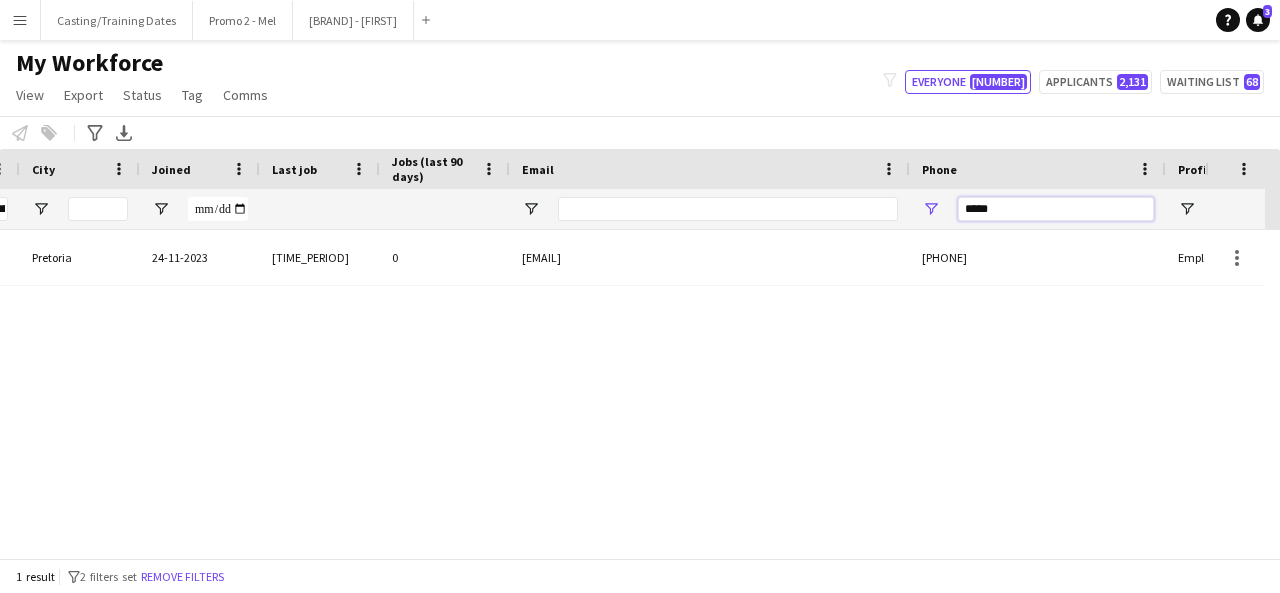 type on "******" 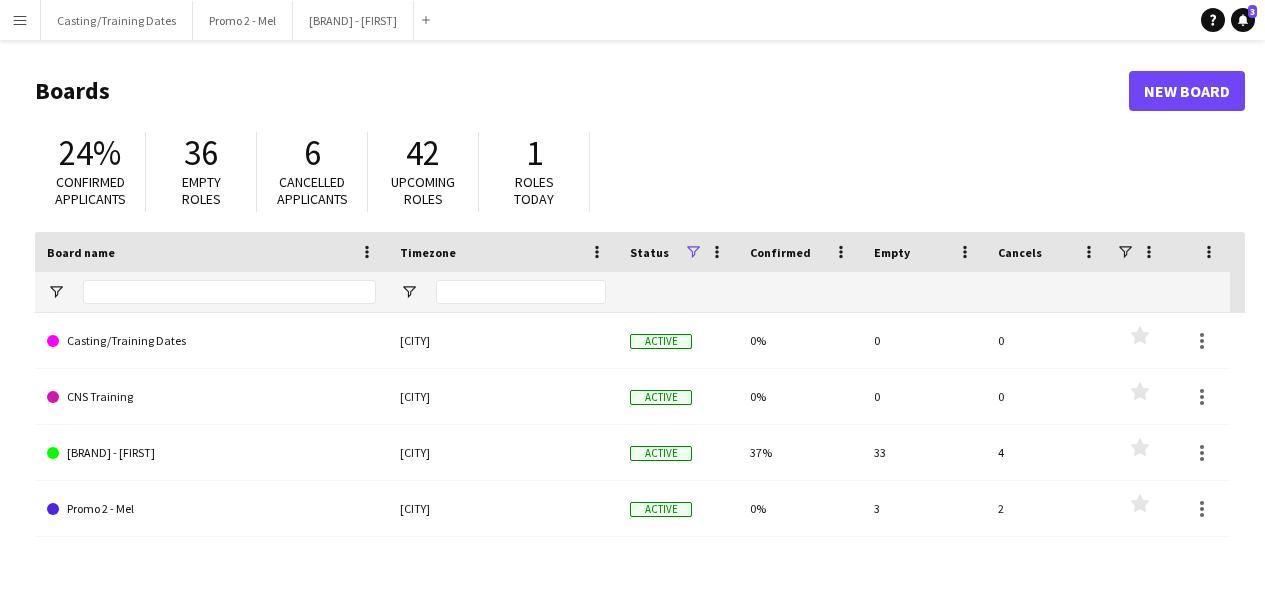 click on "Menu" at bounding box center (20, 20) 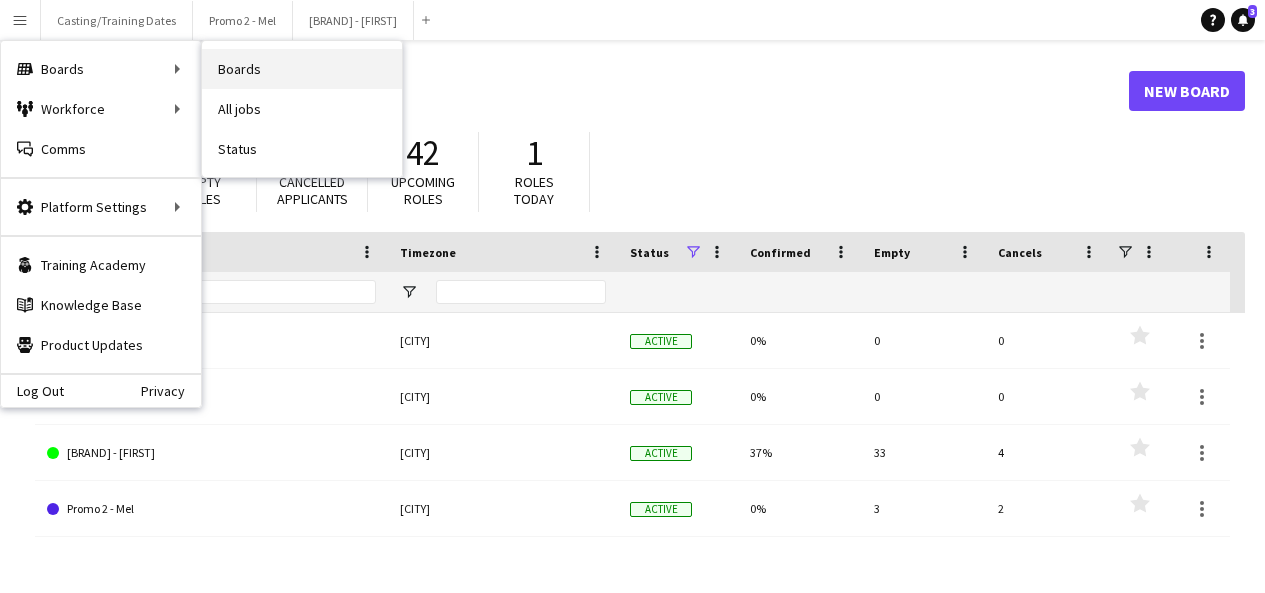 click on "Boards" at bounding box center [302, 69] 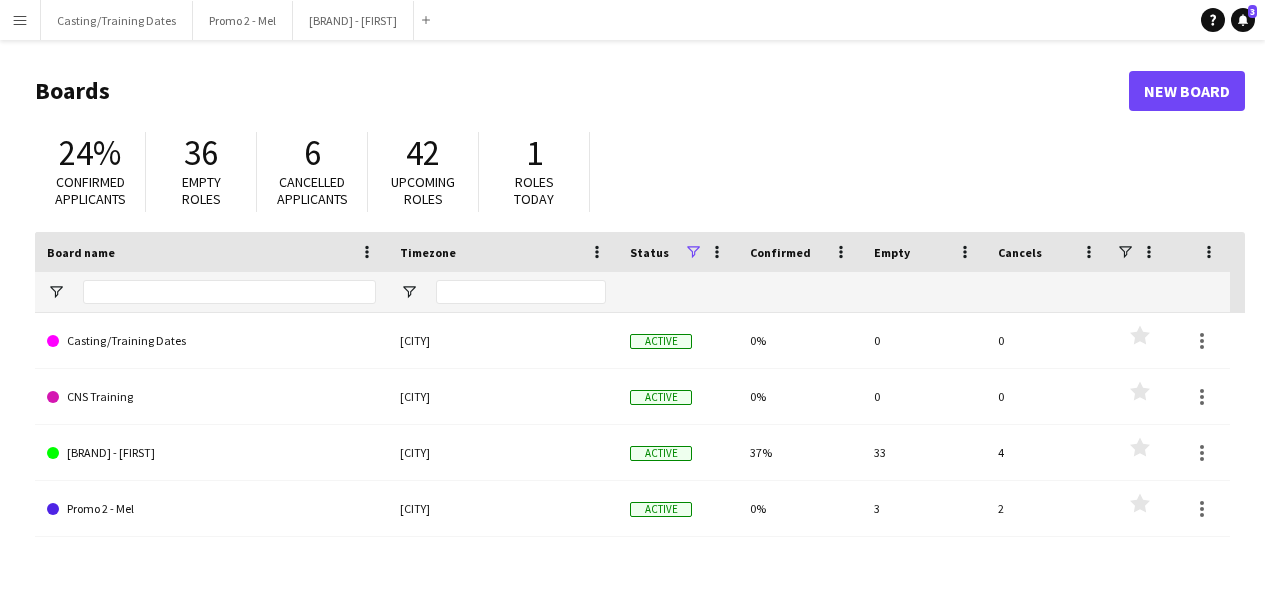 click on "Menu" at bounding box center (20, 20) 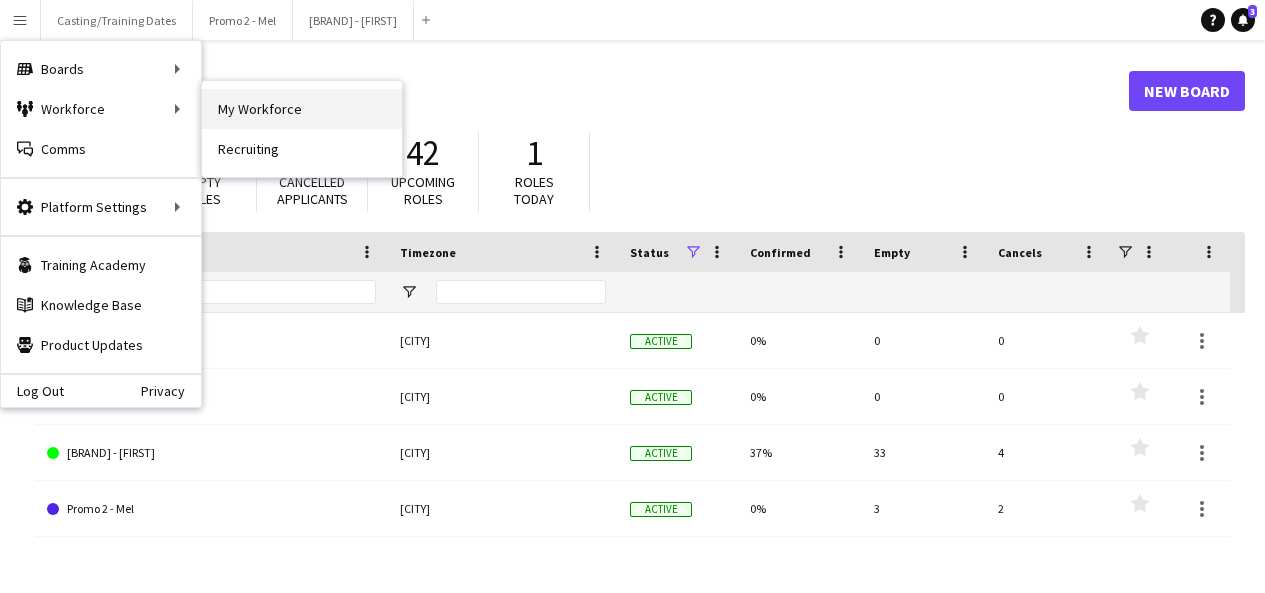 click on "My Workforce" at bounding box center (302, 109) 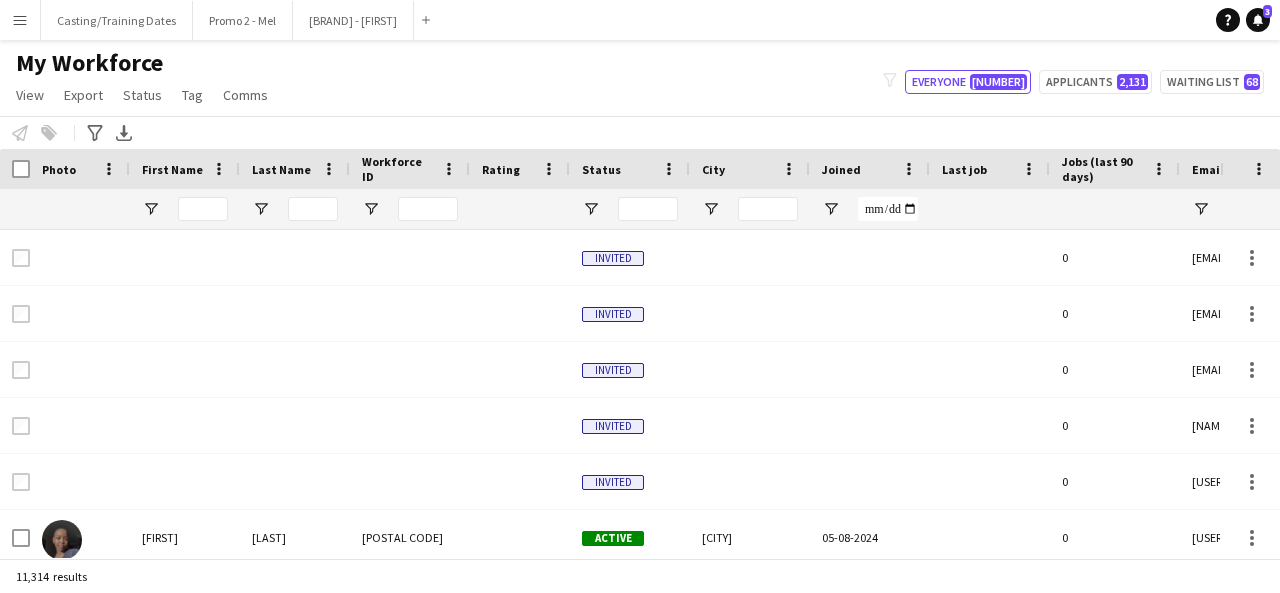 type on "**********" 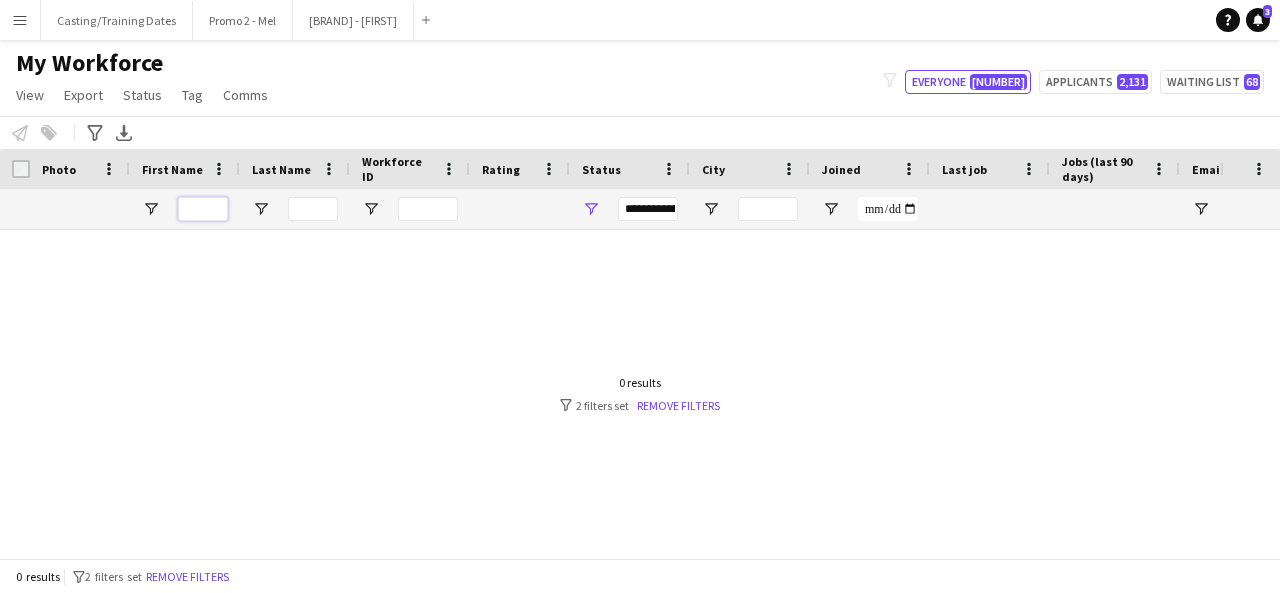 click at bounding box center (203, 209) 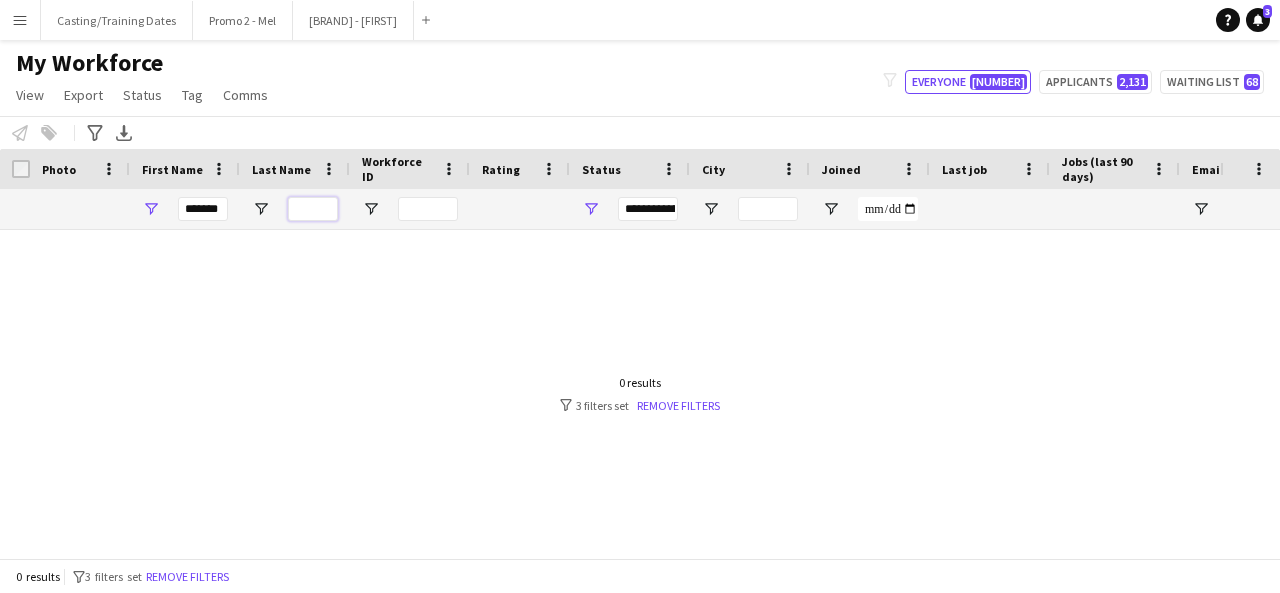 click at bounding box center (313, 209) 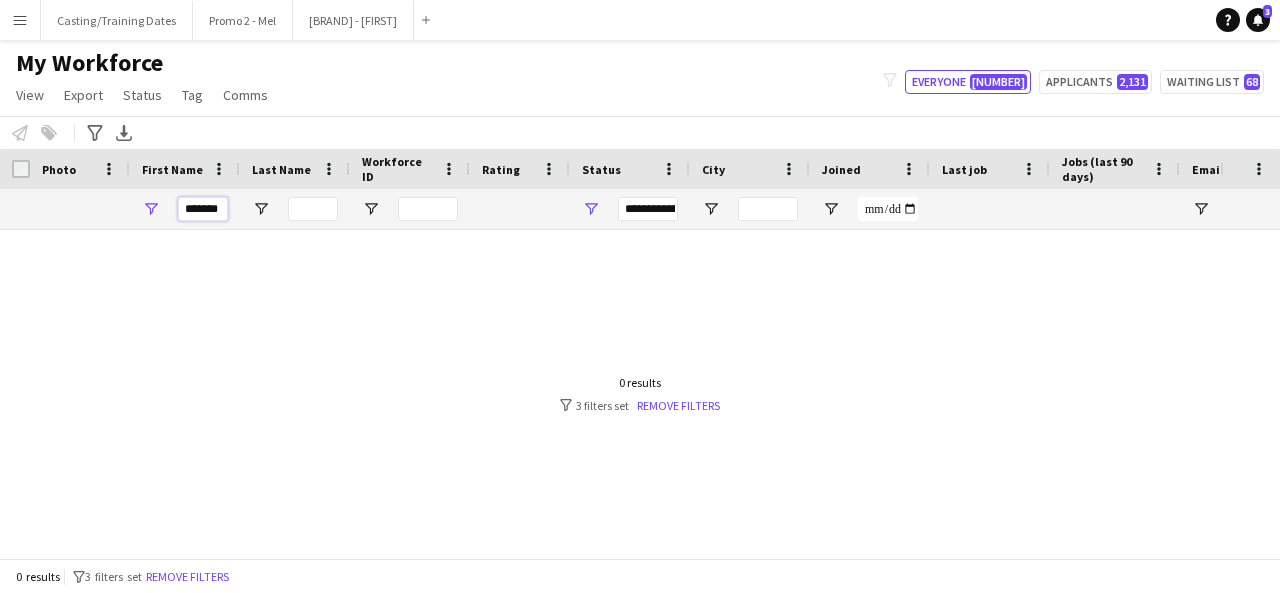 click on "******" at bounding box center [203, 209] 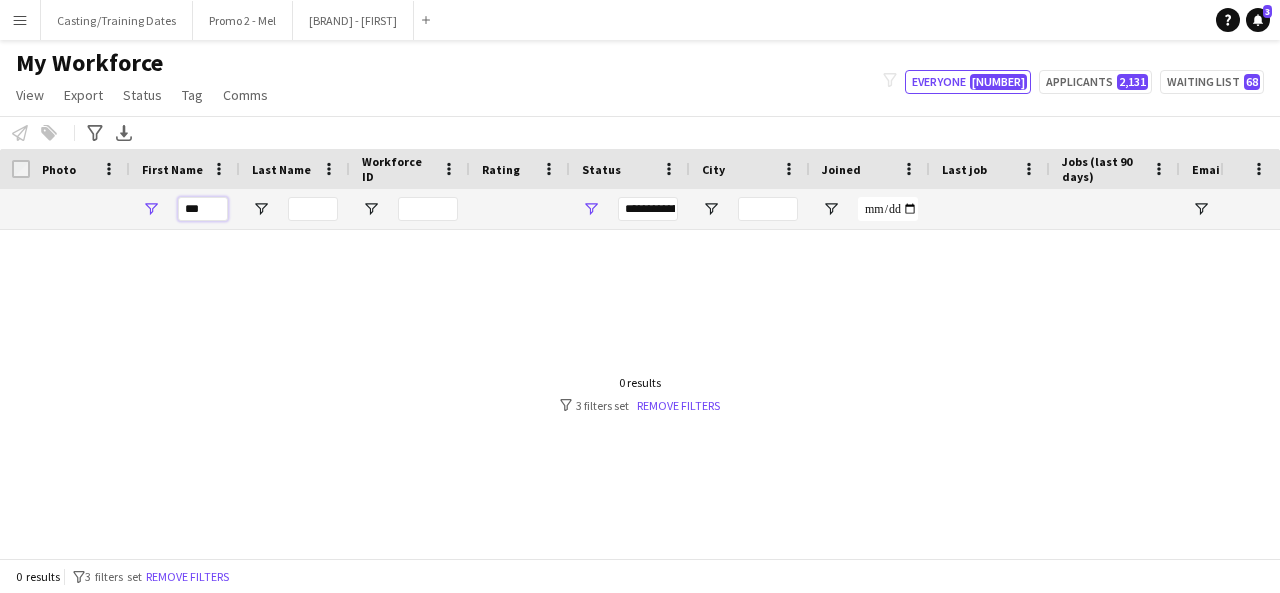 type on "*" 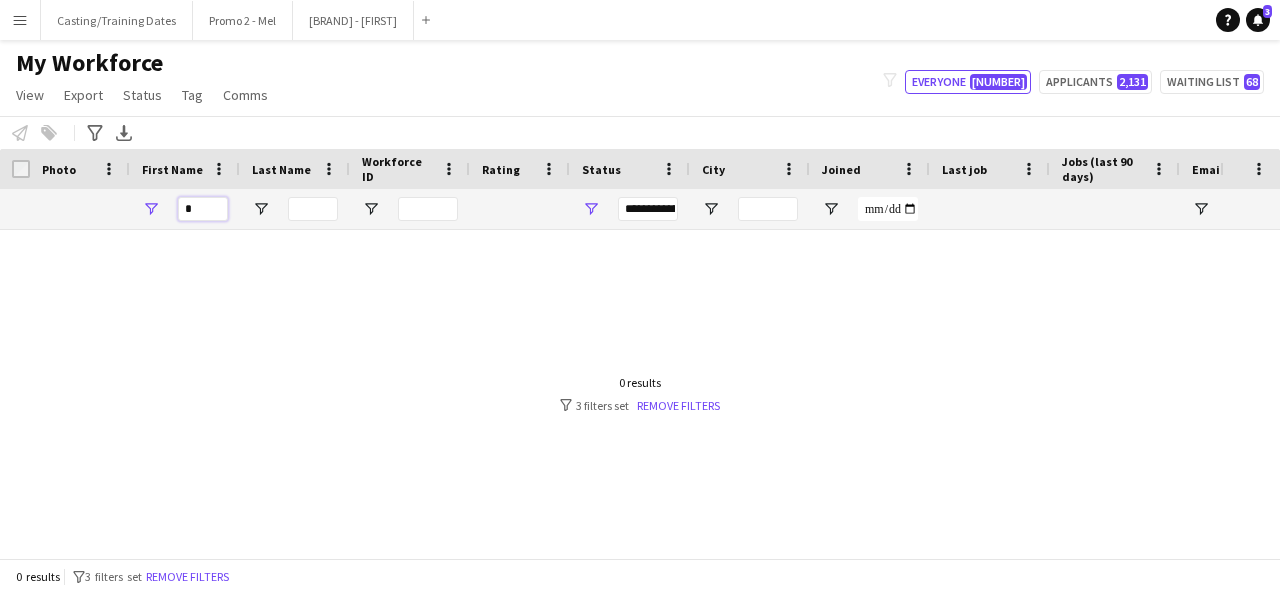 type 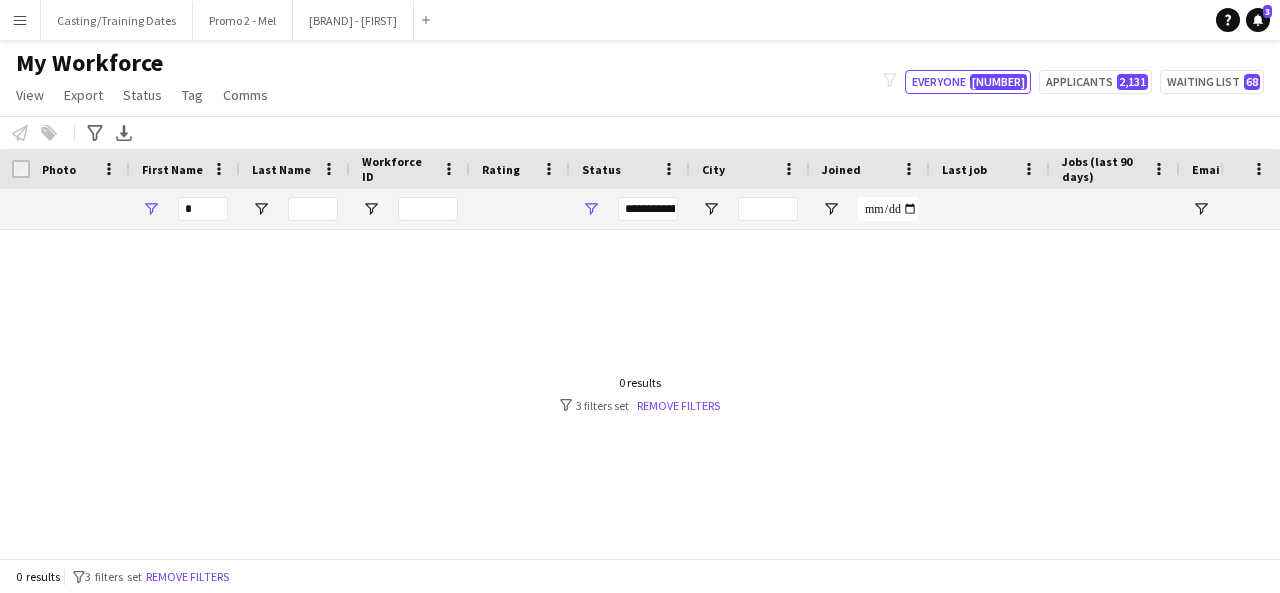 click on "Menu" at bounding box center (20, 20) 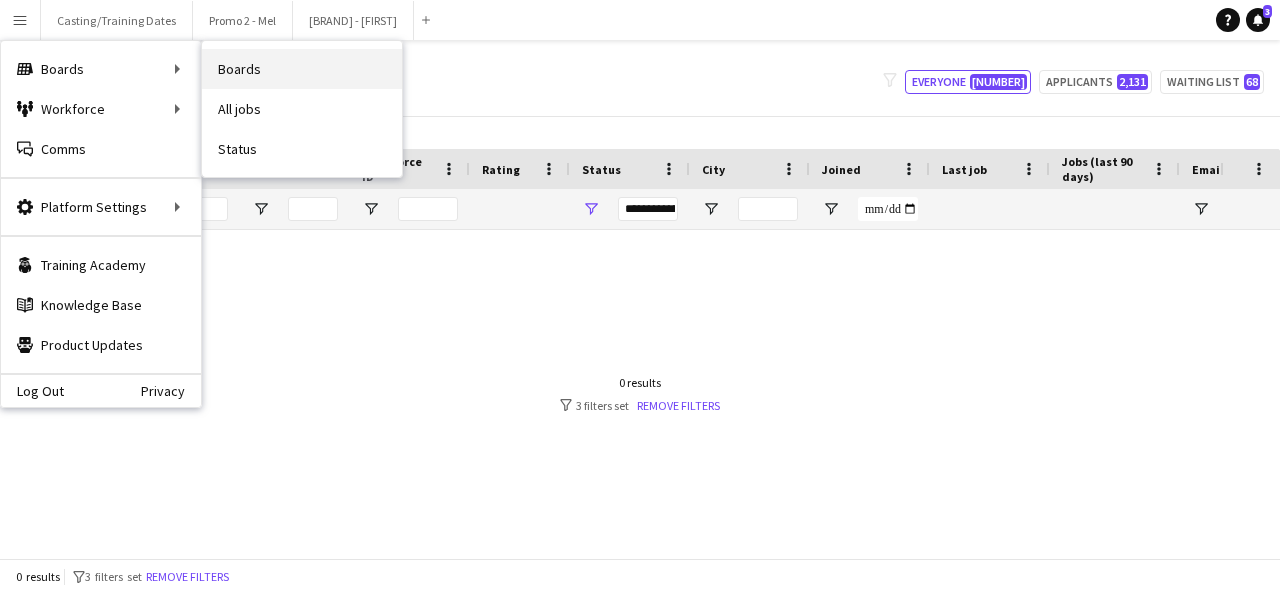 click on "Boards" at bounding box center [302, 69] 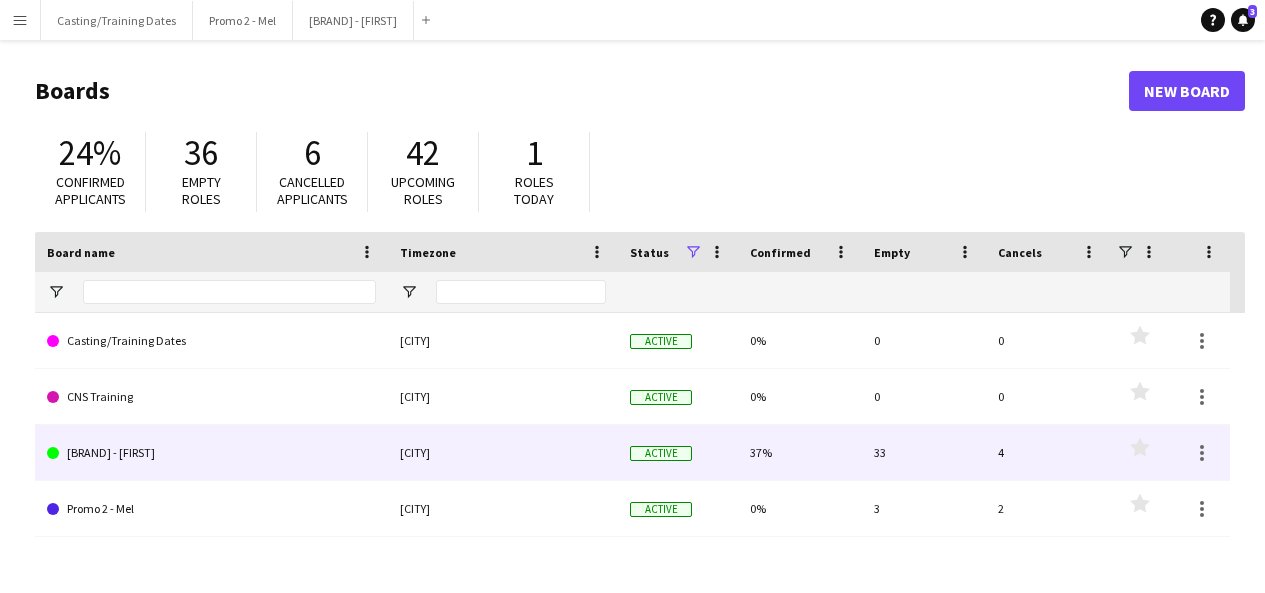 click on "[BRAND] - [FIRST]" 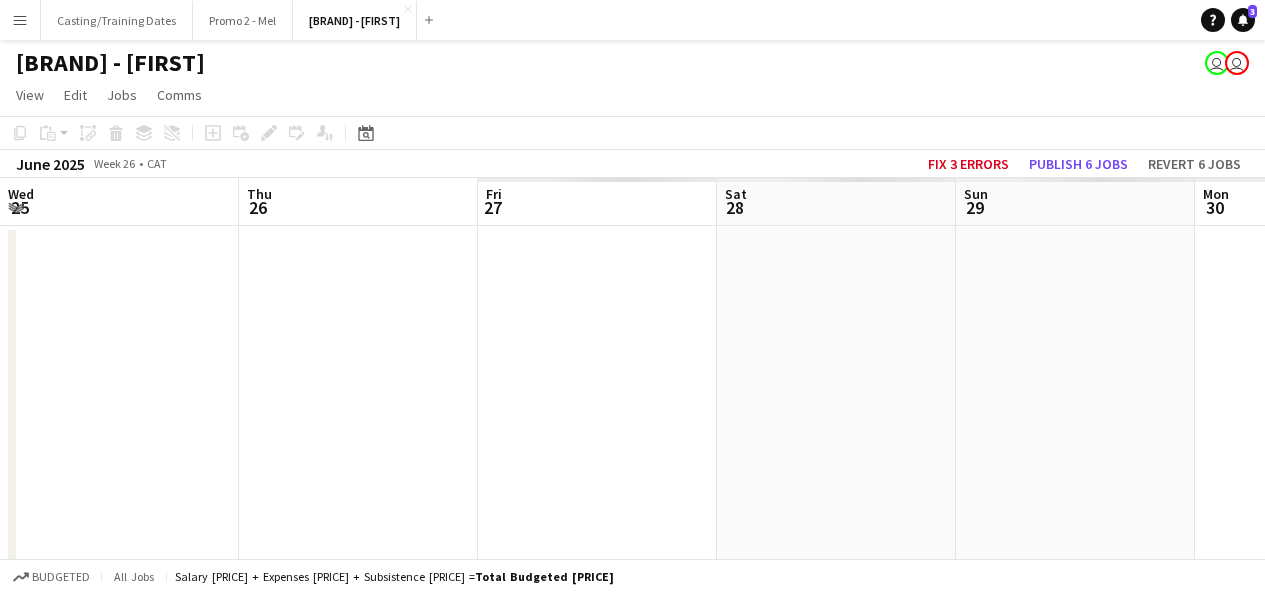 scroll, scrollTop: 0, scrollLeft: 478, axis: horizontal 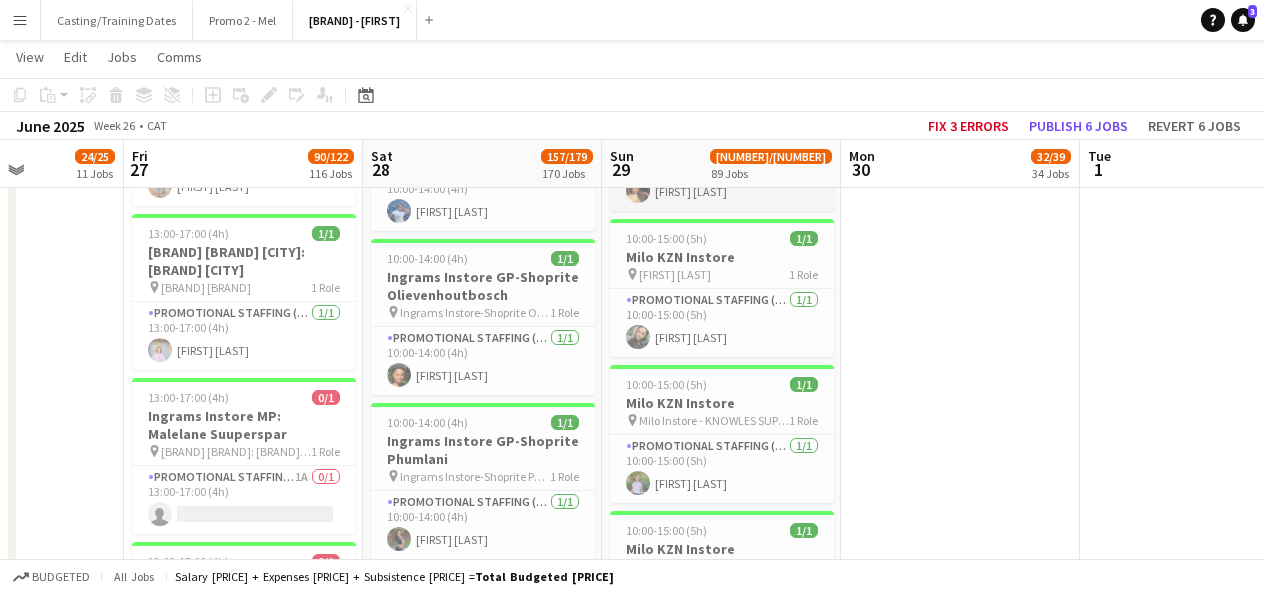 click on "[BRAND] [BRAND] ([BRAND]) [NUMBER]/[NUMBER] [TIME]-[TIME] ([DURATION]h)
[FIRST] [LAST]" at bounding box center [722, 177] 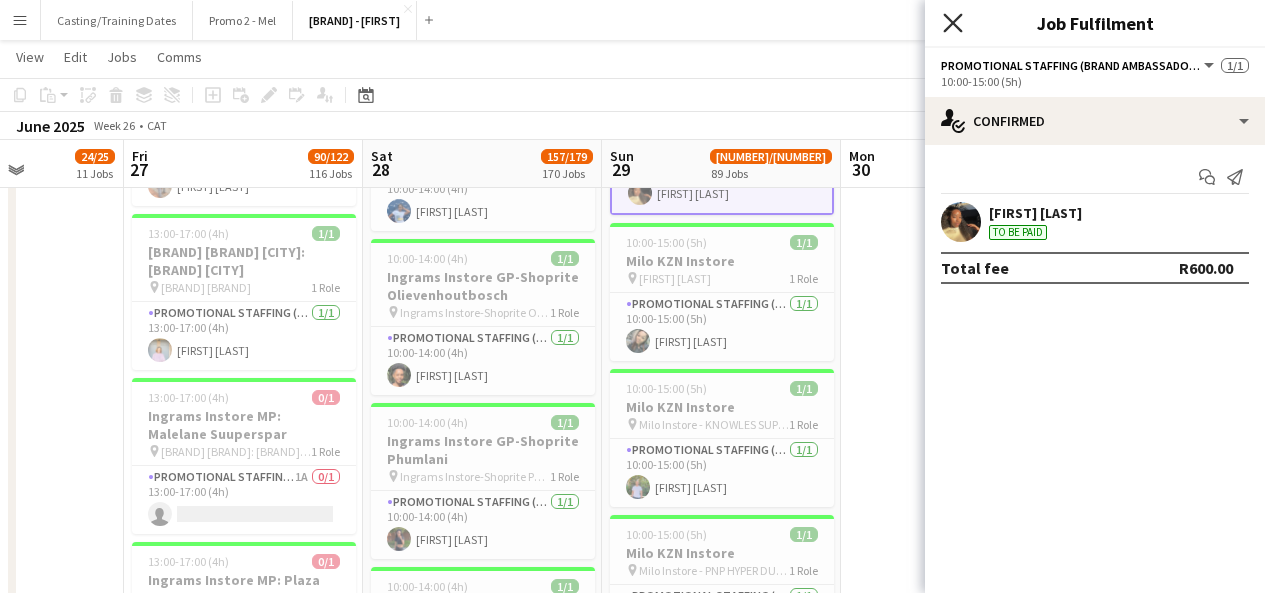 click on "Close pop-in" 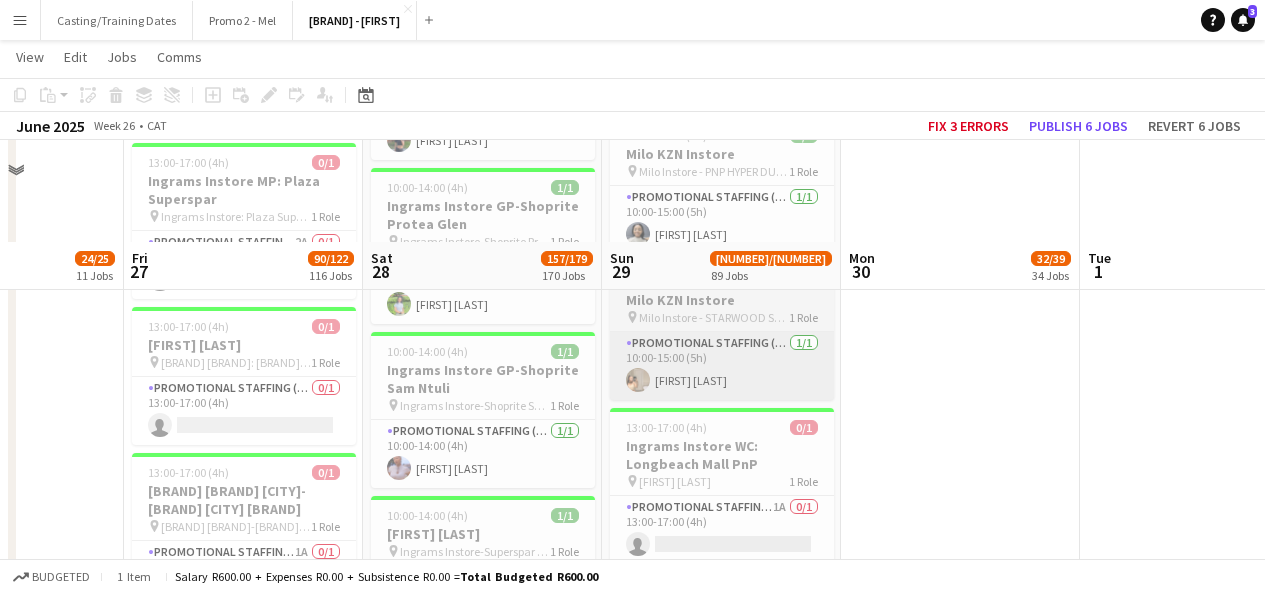 scroll, scrollTop: 22804, scrollLeft: 0, axis: vertical 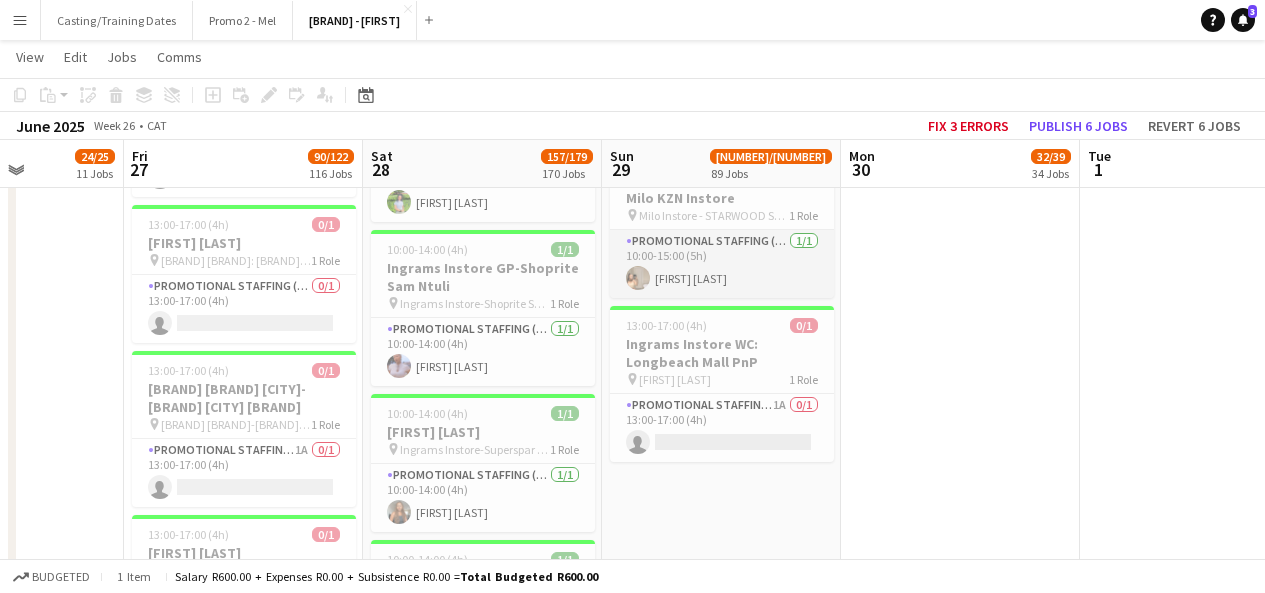 click on "[FIRST] [LAST]" at bounding box center [722, 264] 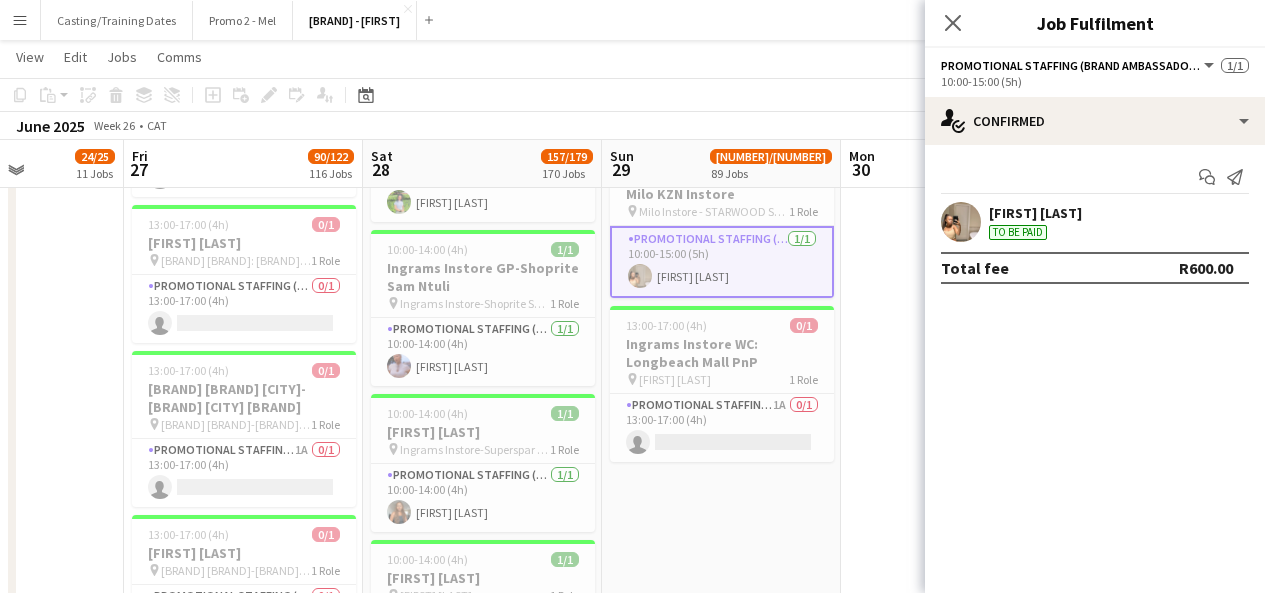 click at bounding box center [961, 222] 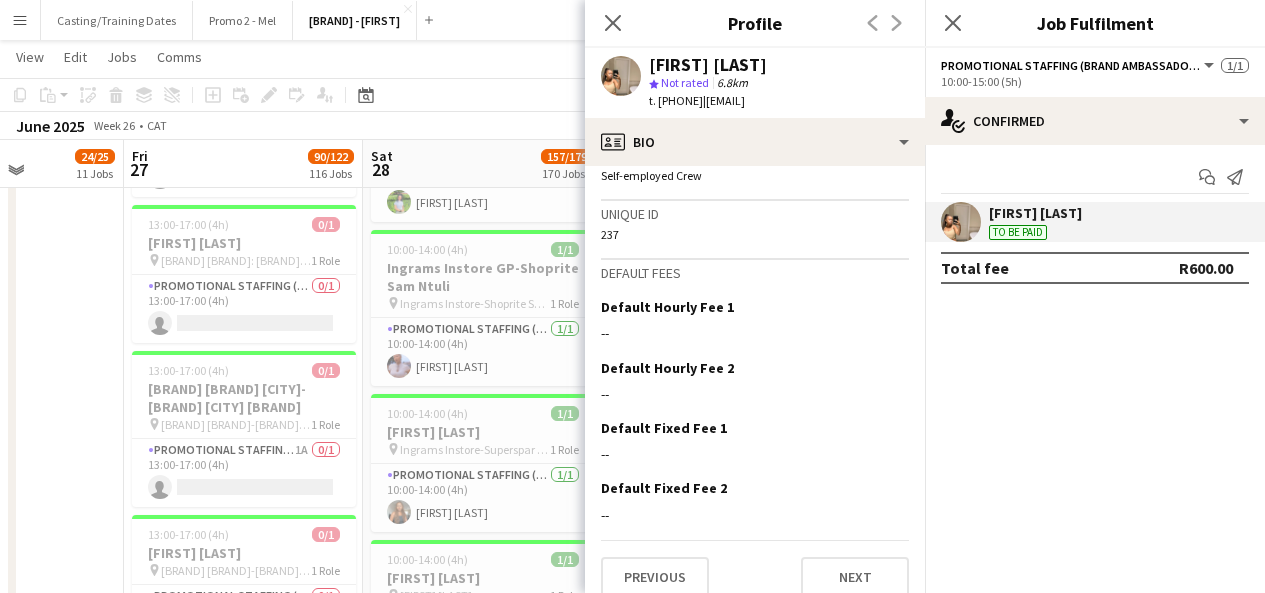 scroll, scrollTop: 892, scrollLeft: 0, axis: vertical 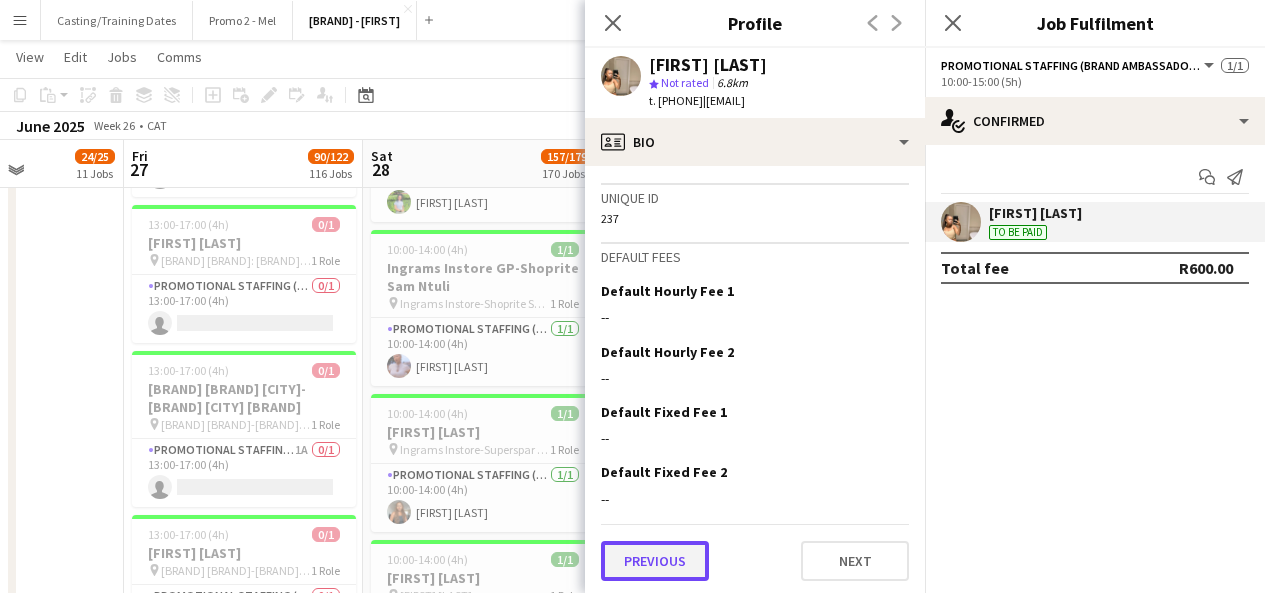 click on "Previous" 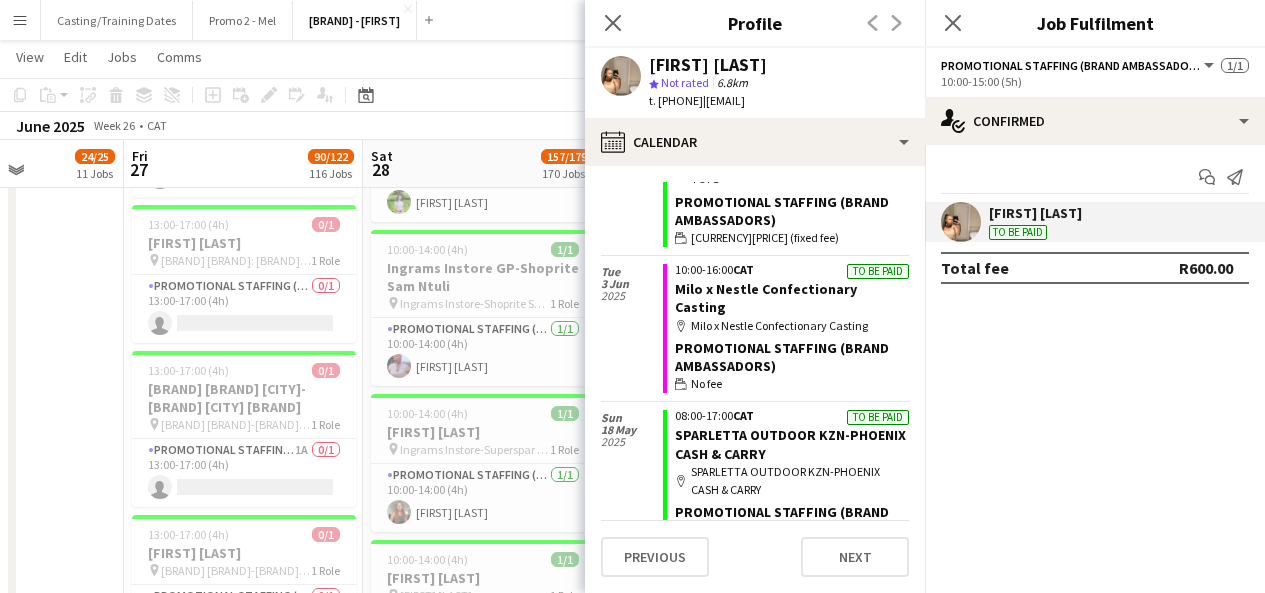 scroll, scrollTop: 1881, scrollLeft: 0, axis: vertical 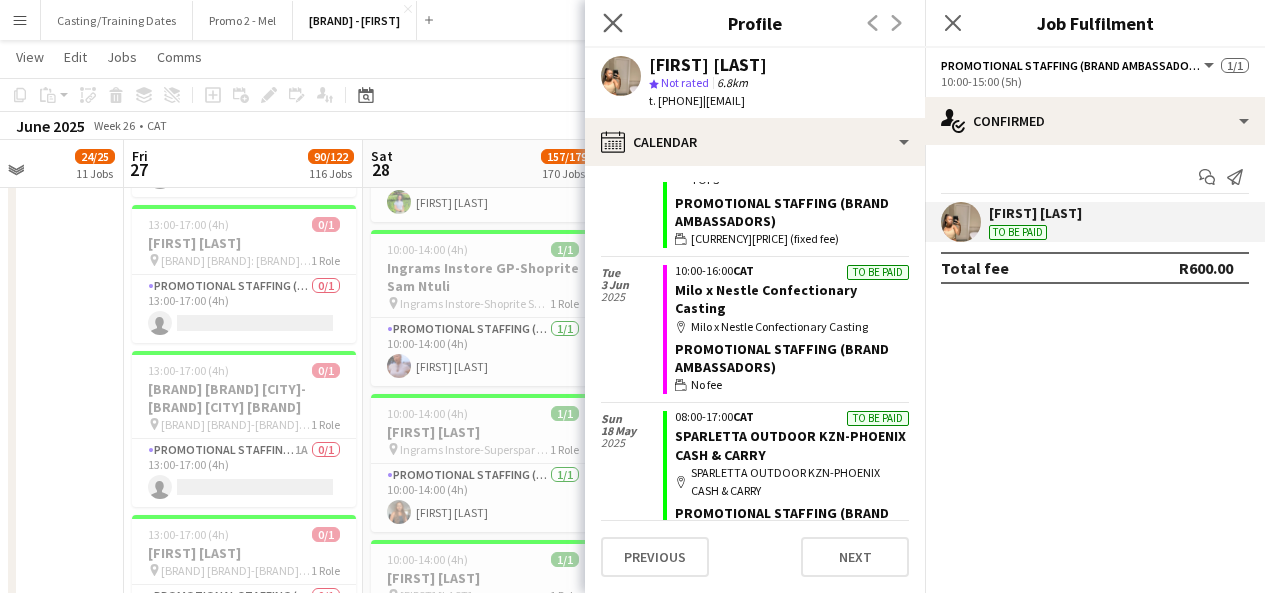click on "Close pop-in" 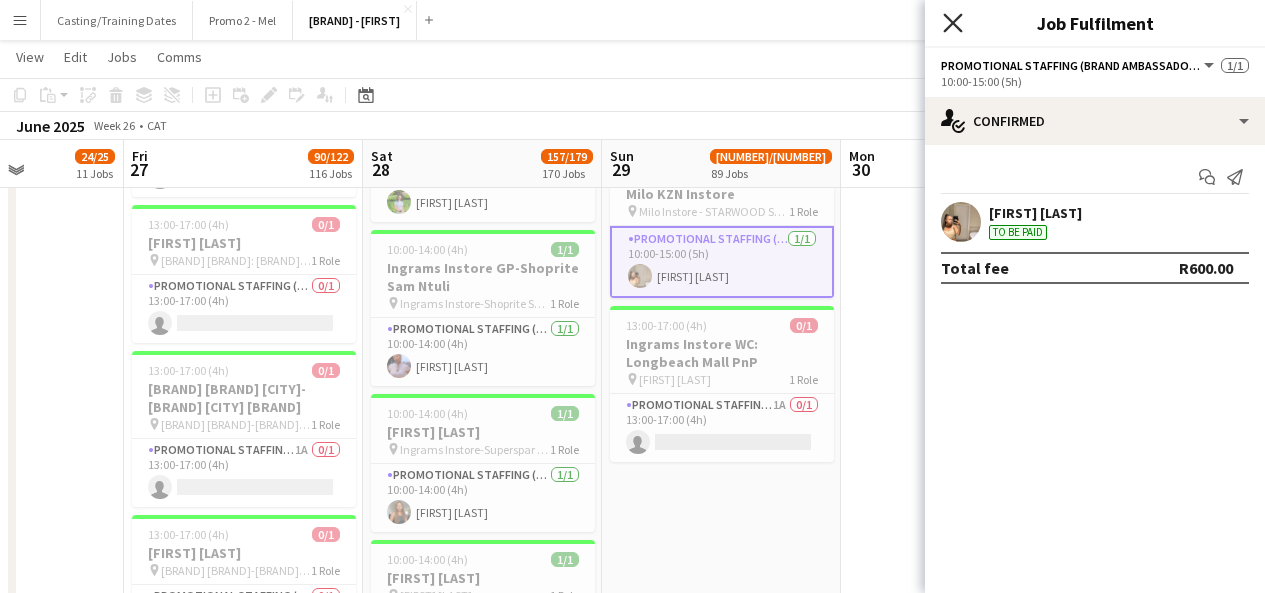 click on "Close pop-in" 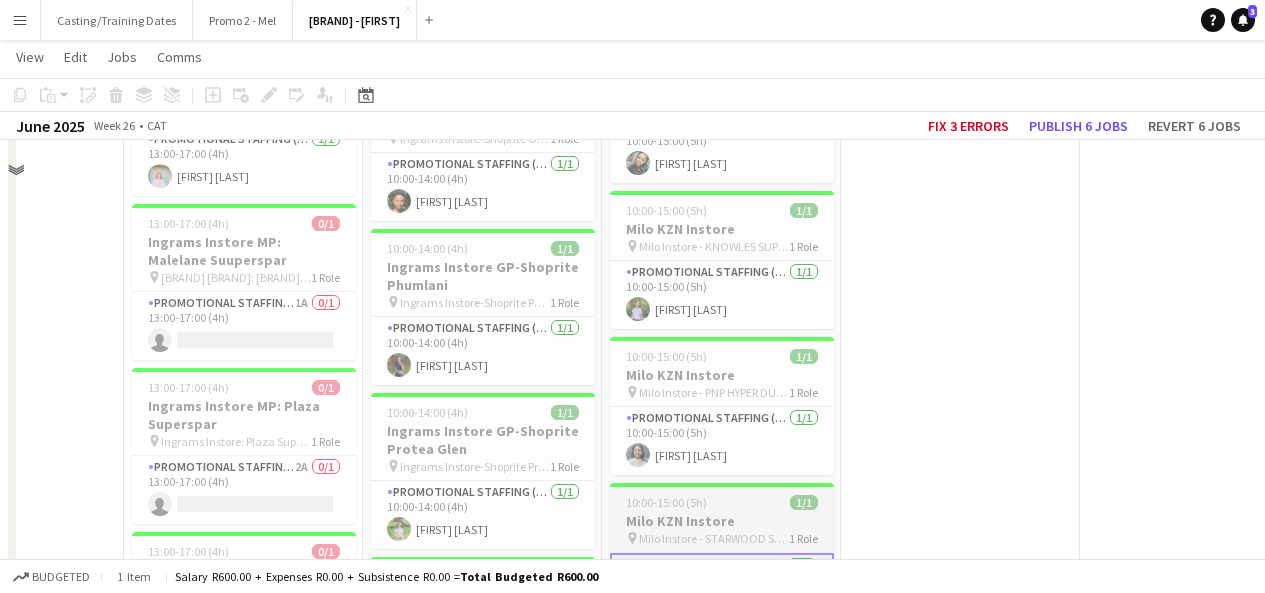 scroll, scrollTop: 22223, scrollLeft: 0, axis: vertical 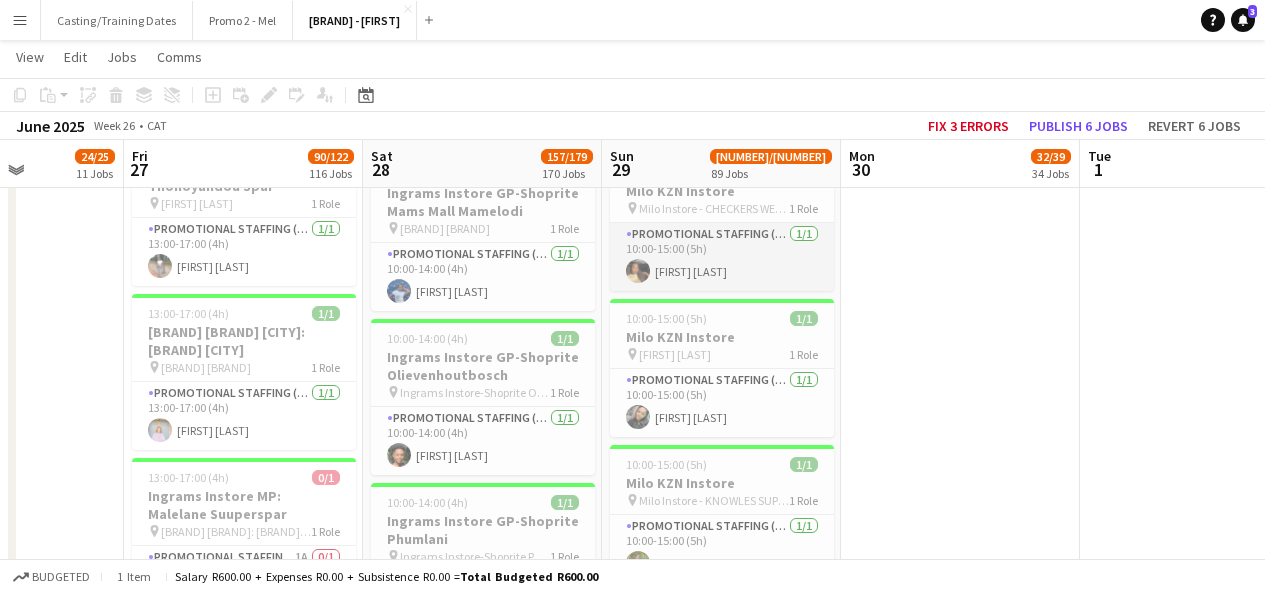 click on "[BRAND] [BRAND] ([BRAND]) [NUMBER]/[NUMBER] [TIME]-[TIME] ([DURATION]h)
[FIRST] [LAST]" at bounding box center (722, 257) 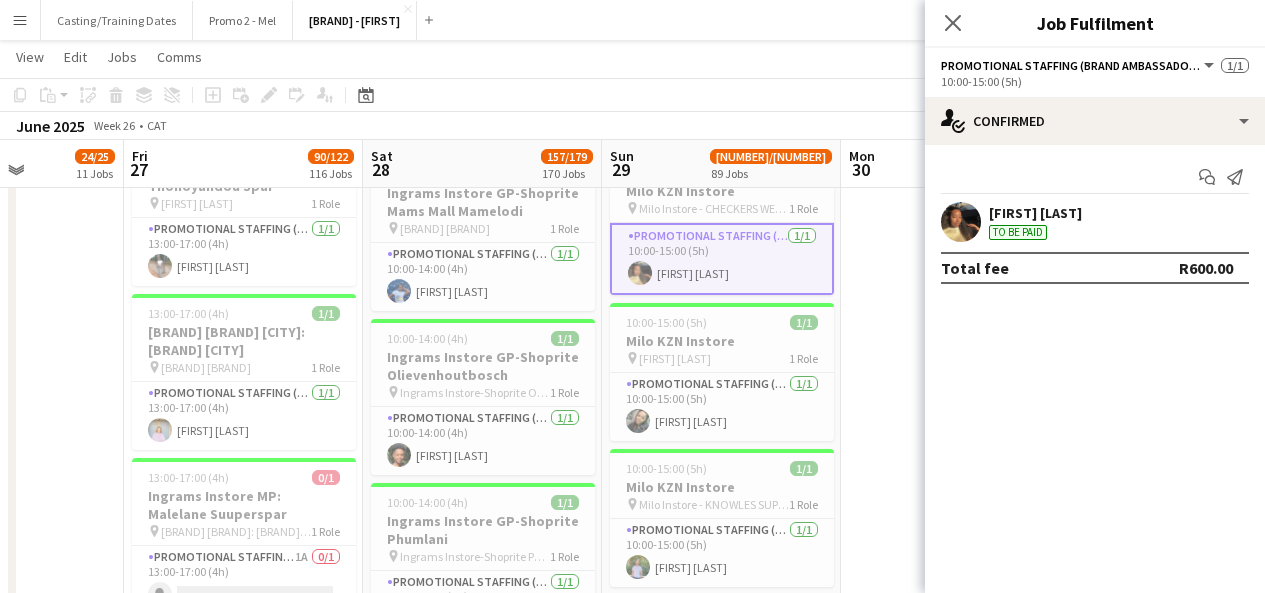 click at bounding box center (961, 222) 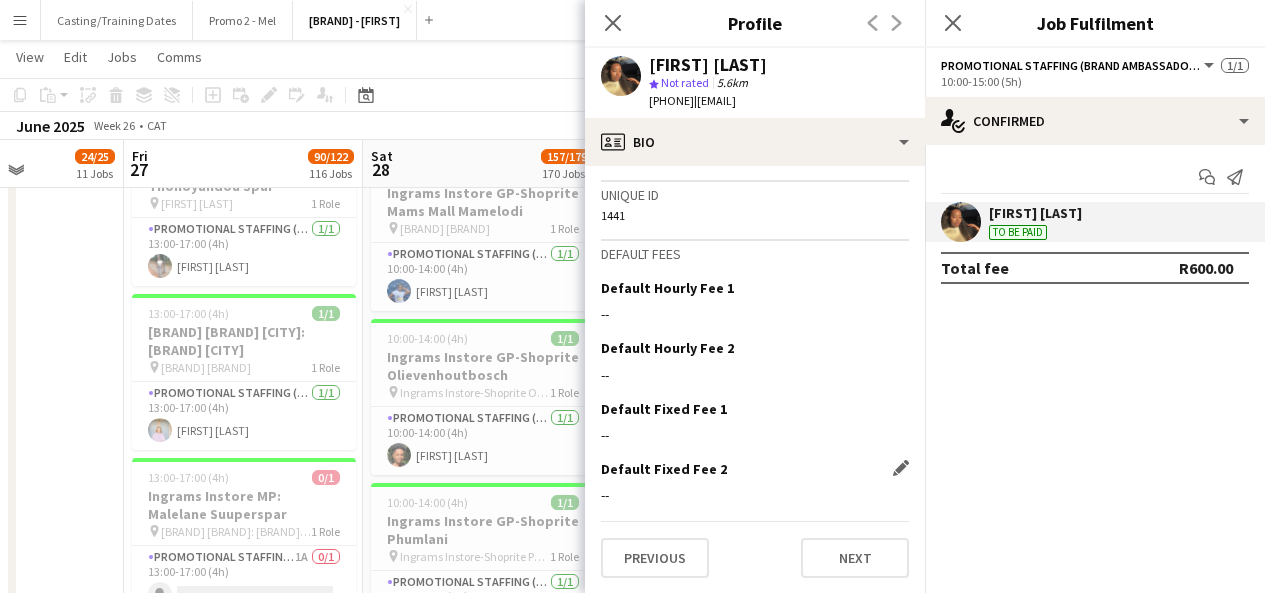 scroll, scrollTop: 896, scrollLeft: 0, axis: vertical 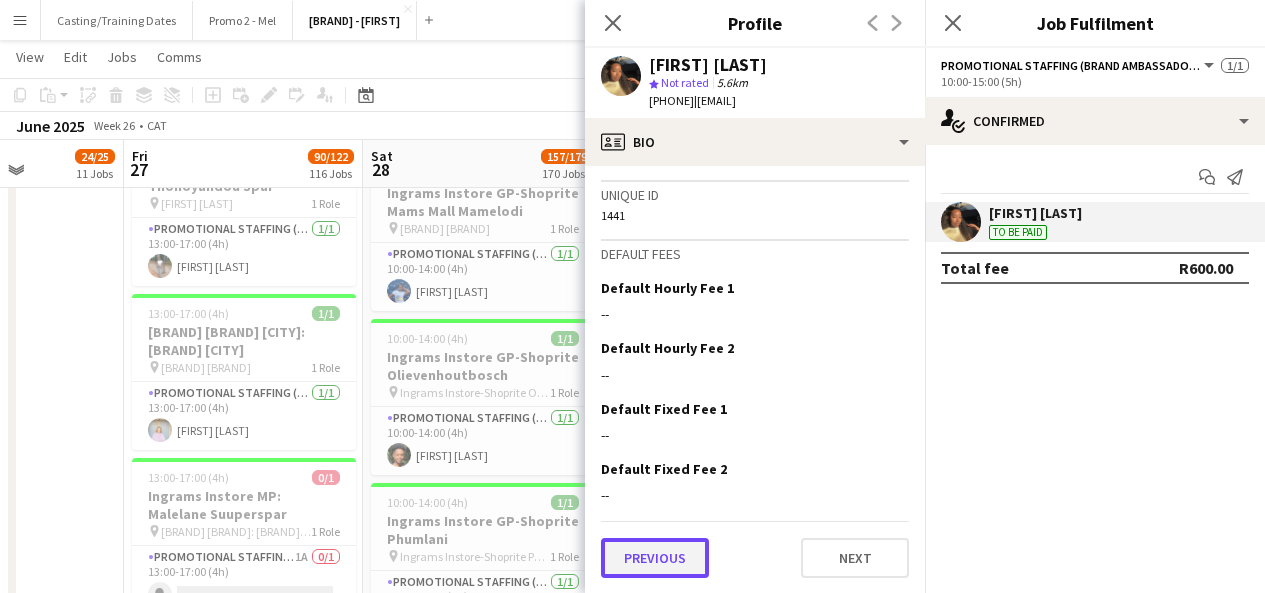 click on "Previous" 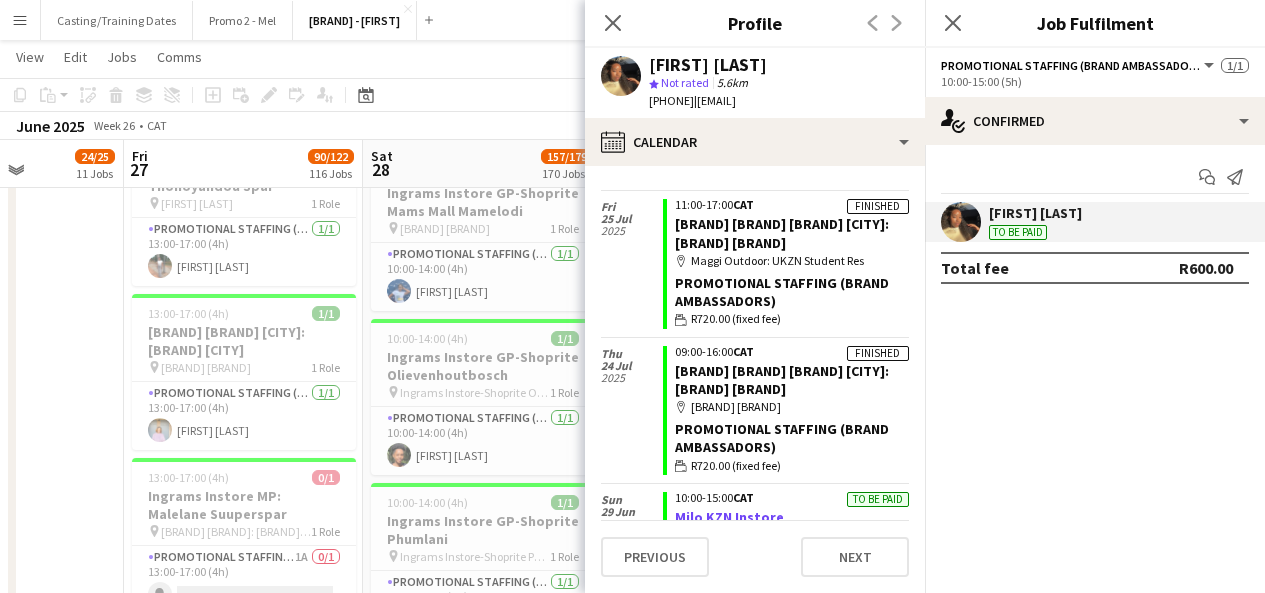 scroll, scrollTop: 0, scrollLeft: 0, axis: both 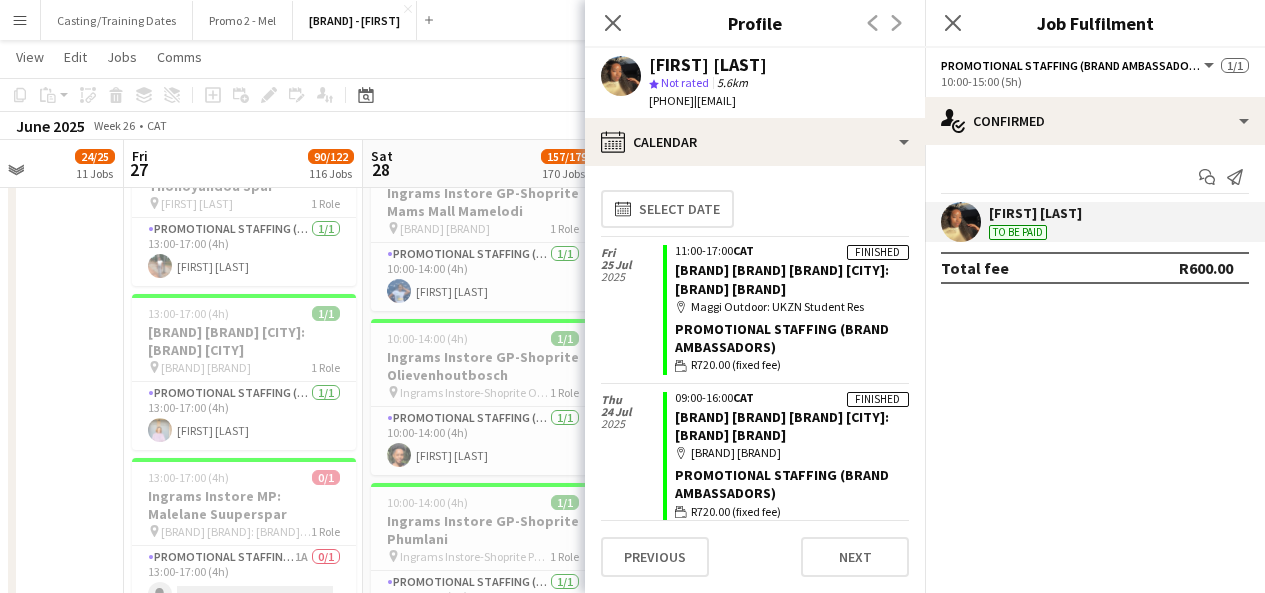 click on "Close pop-in" 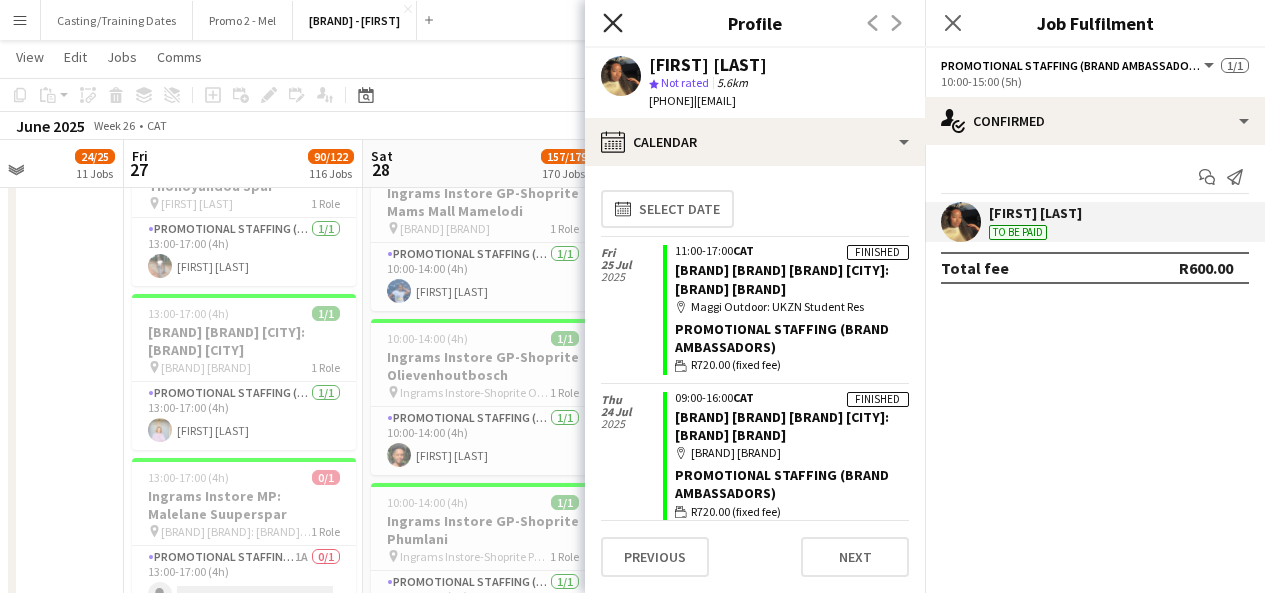click 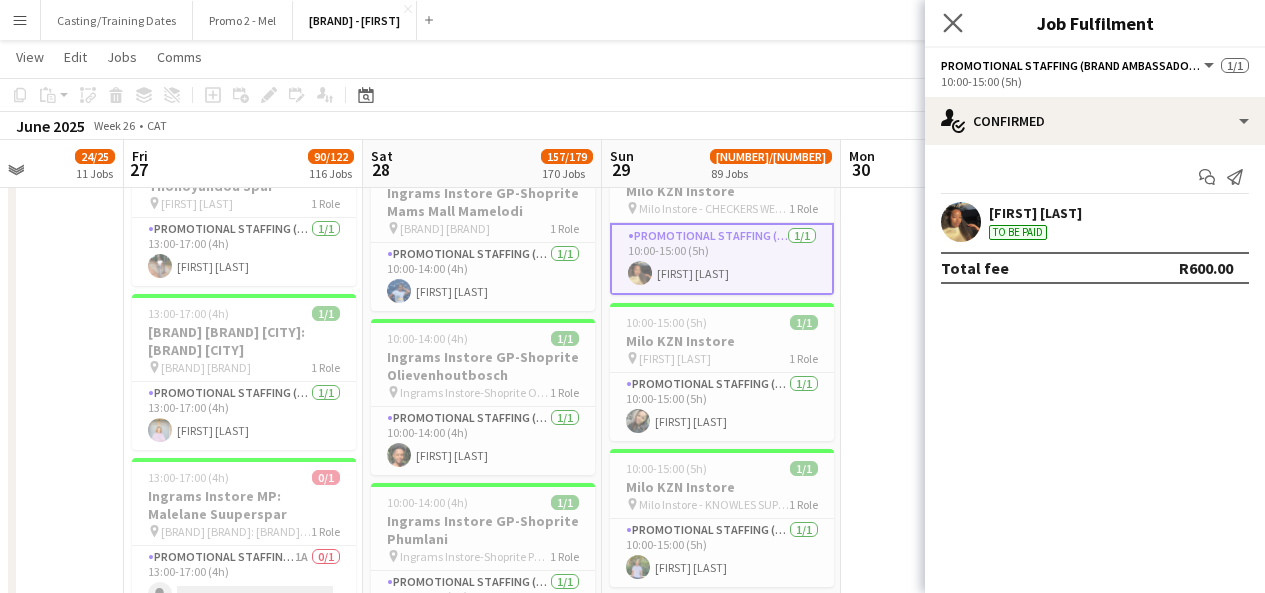 click on "Close pop-in" 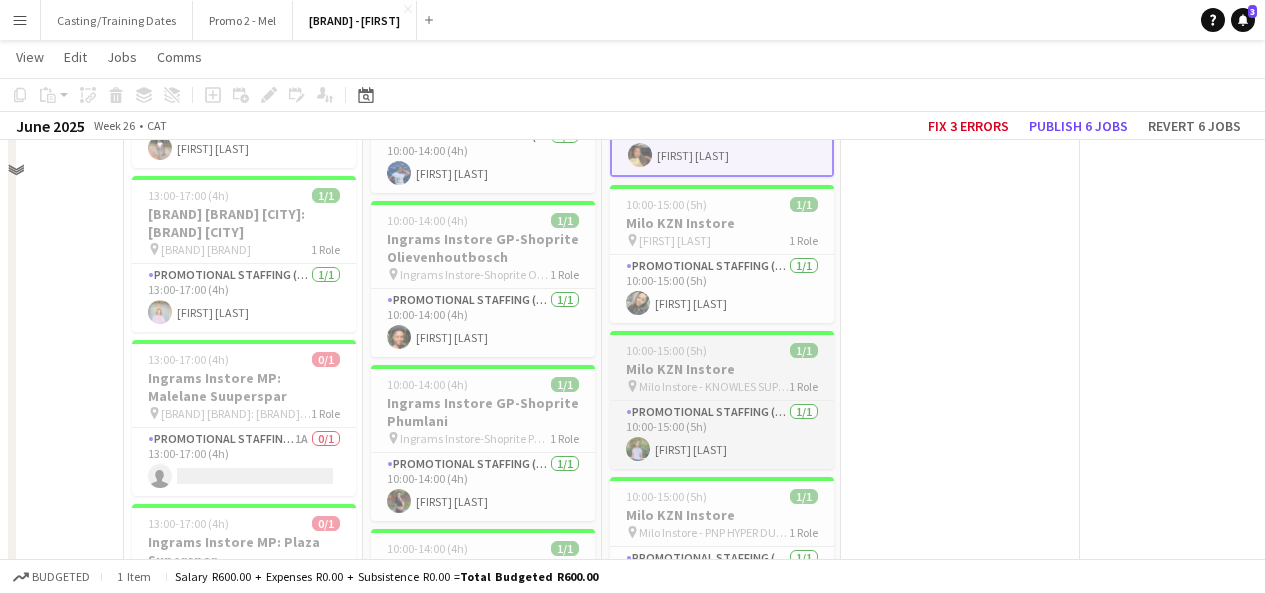 scroll, scrollTop: 22276, scrollLeft: 0, axis: vertical 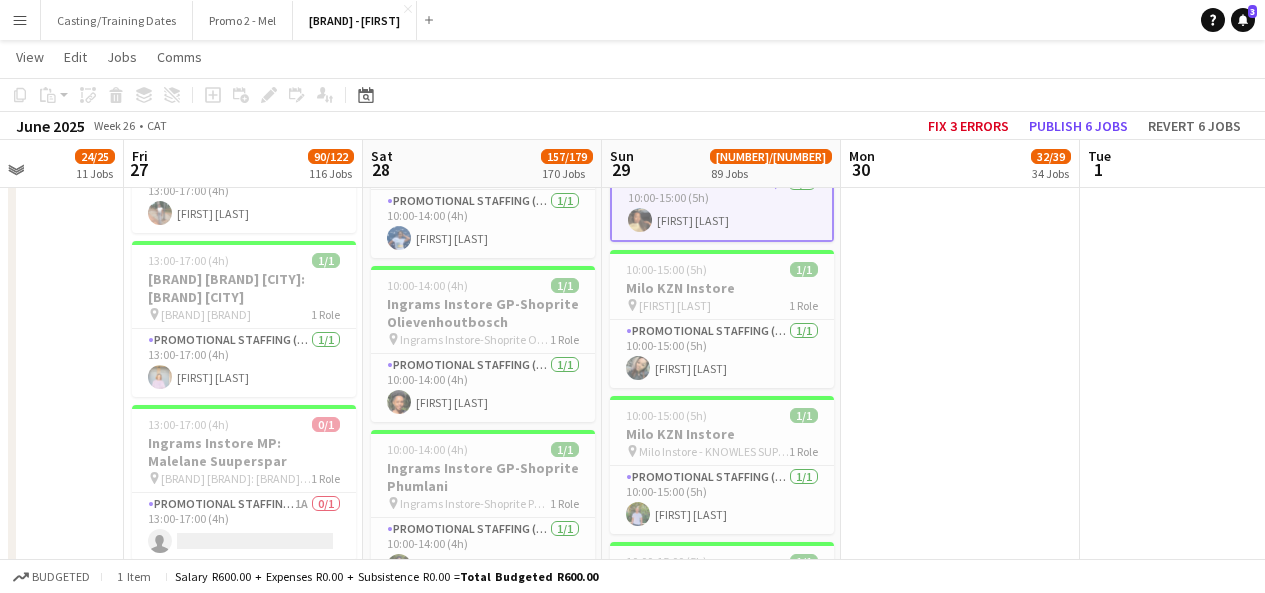 click at bounding box center [640, 220] 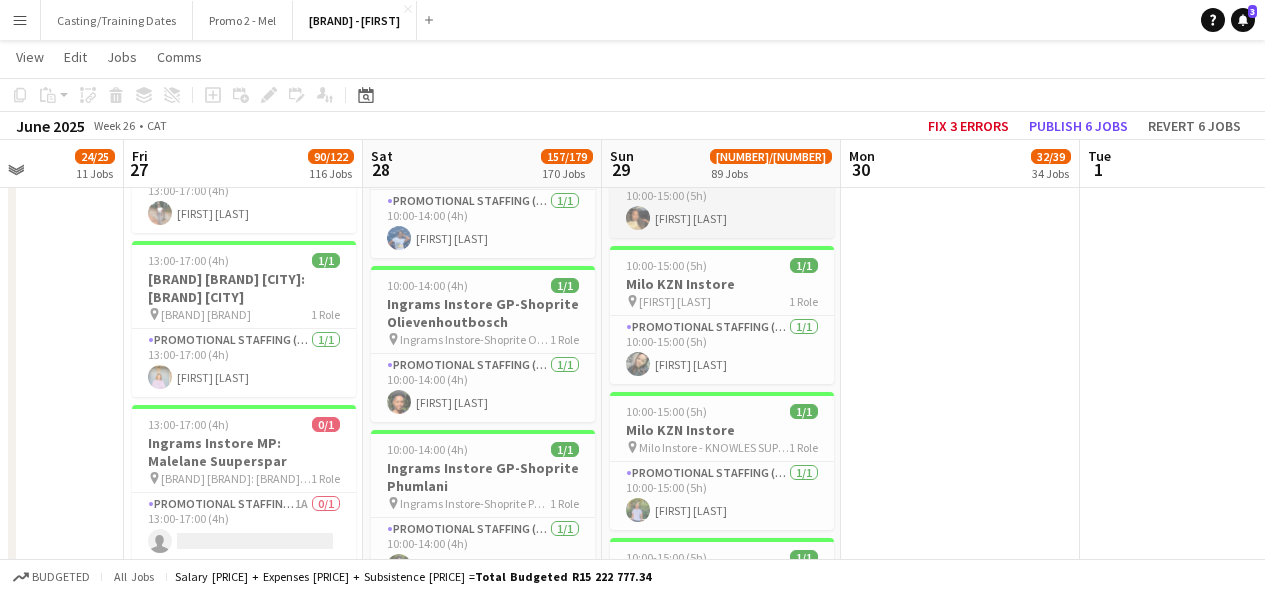 click at bounding box center (638, 218) 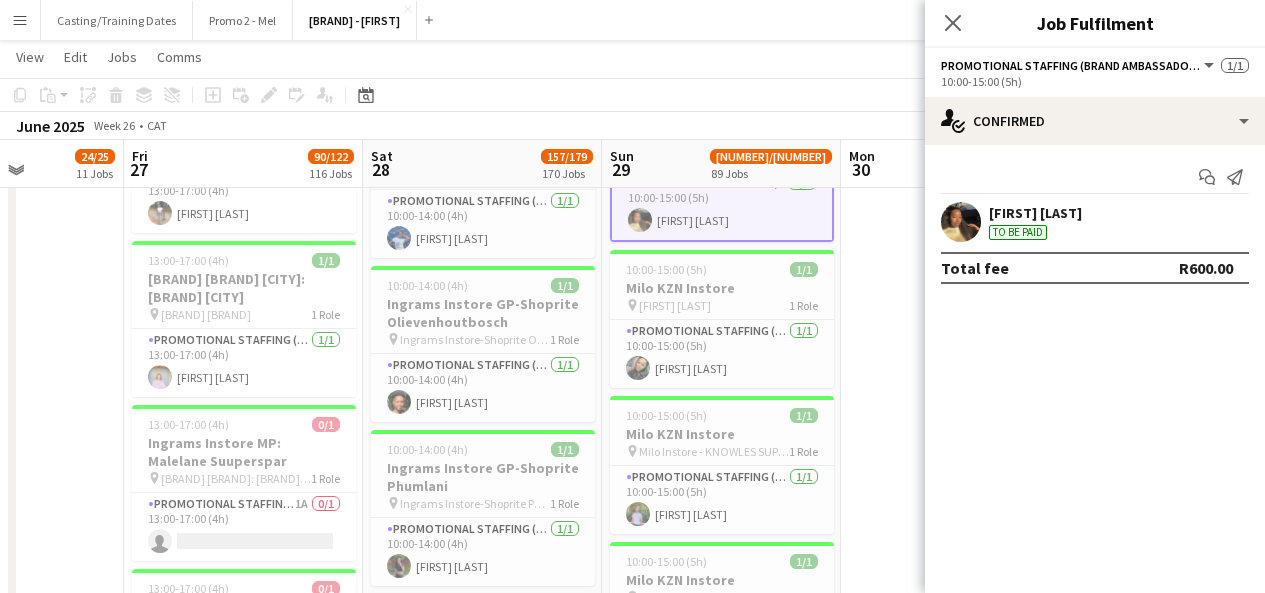 click at bounding box center [961, 222] 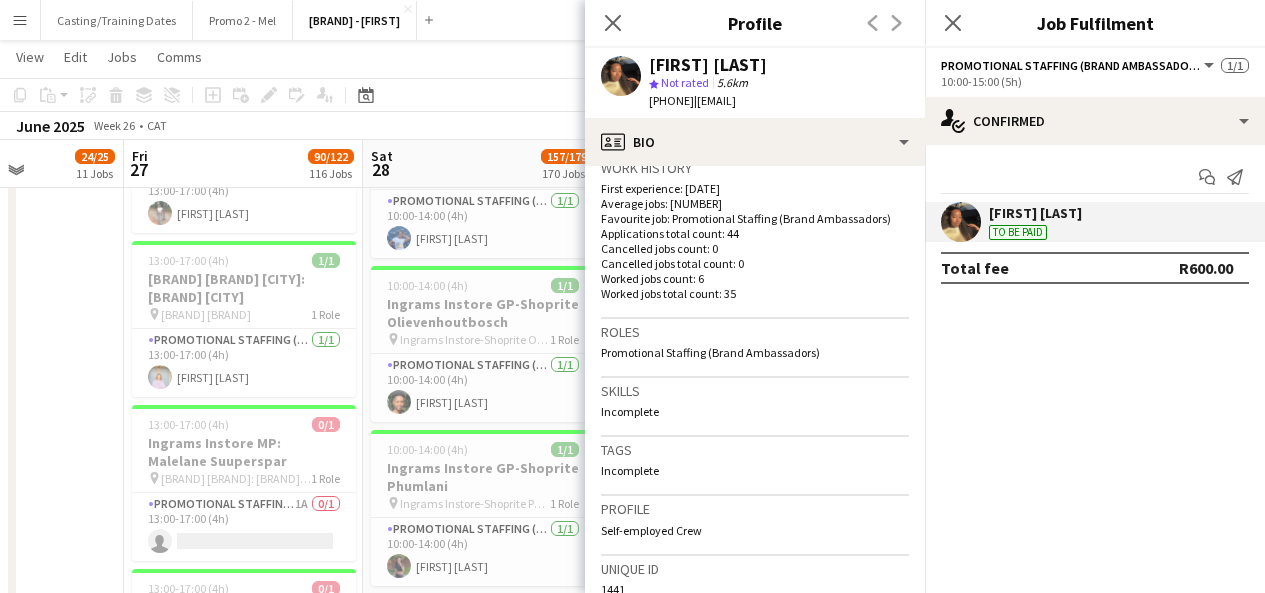 scroll, scrollTop: 508, scrollLeft: 0, axis: vertical 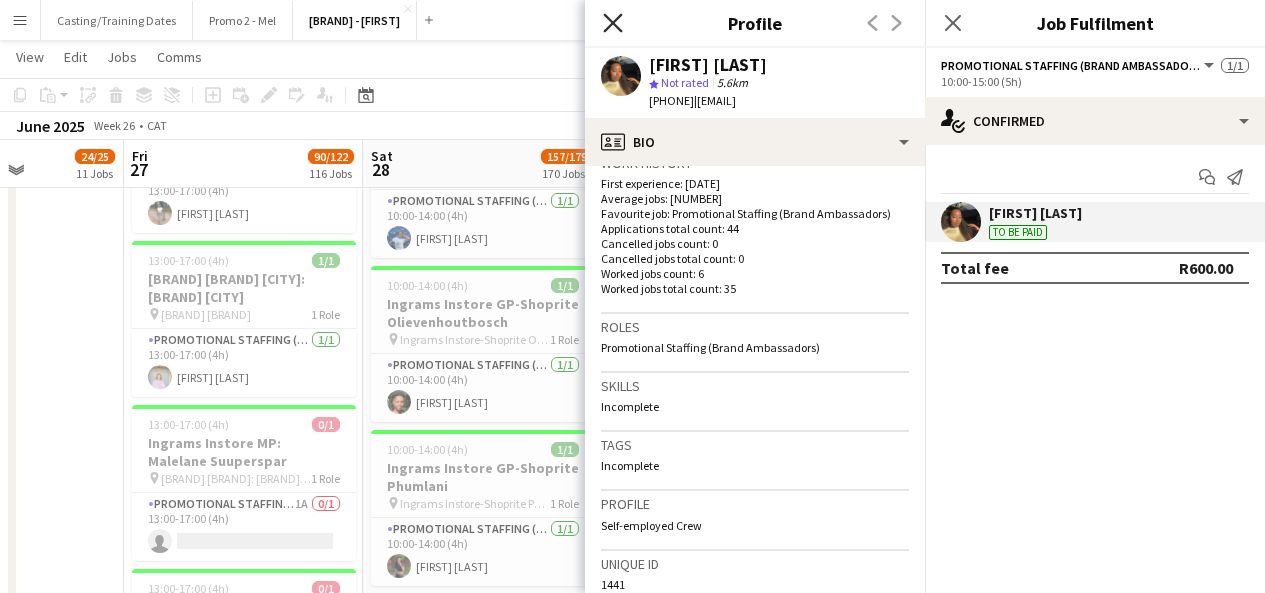 click on "Close pop-in" 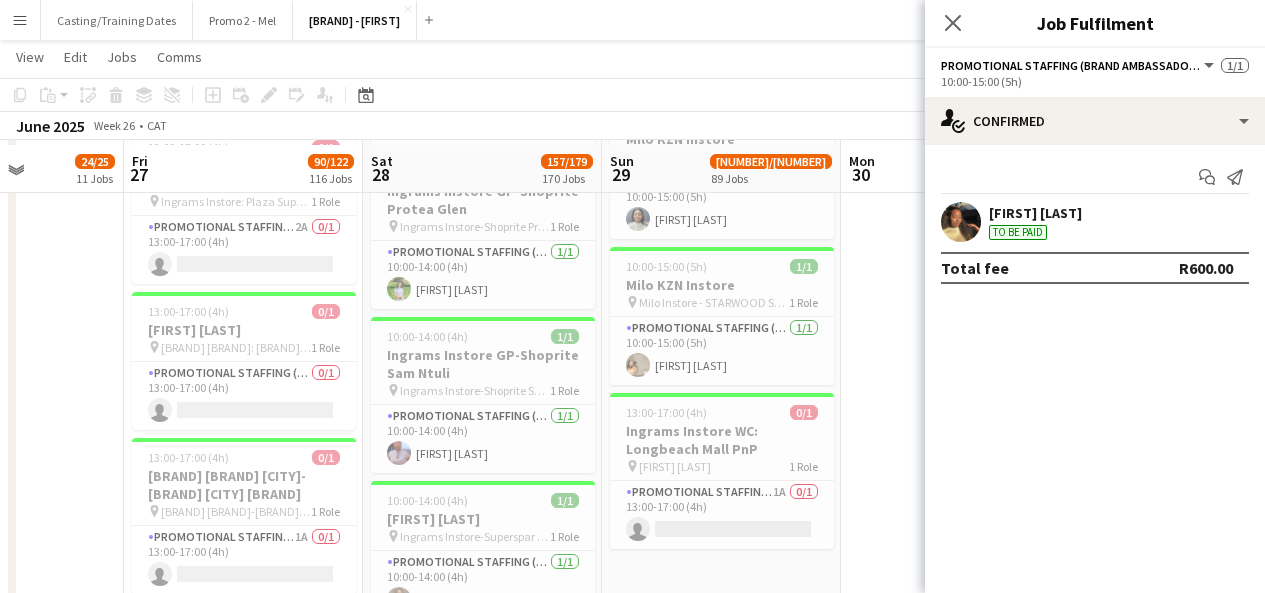 scroll, scrollTop: 22722, scrollLeft: 0, axis: vertical 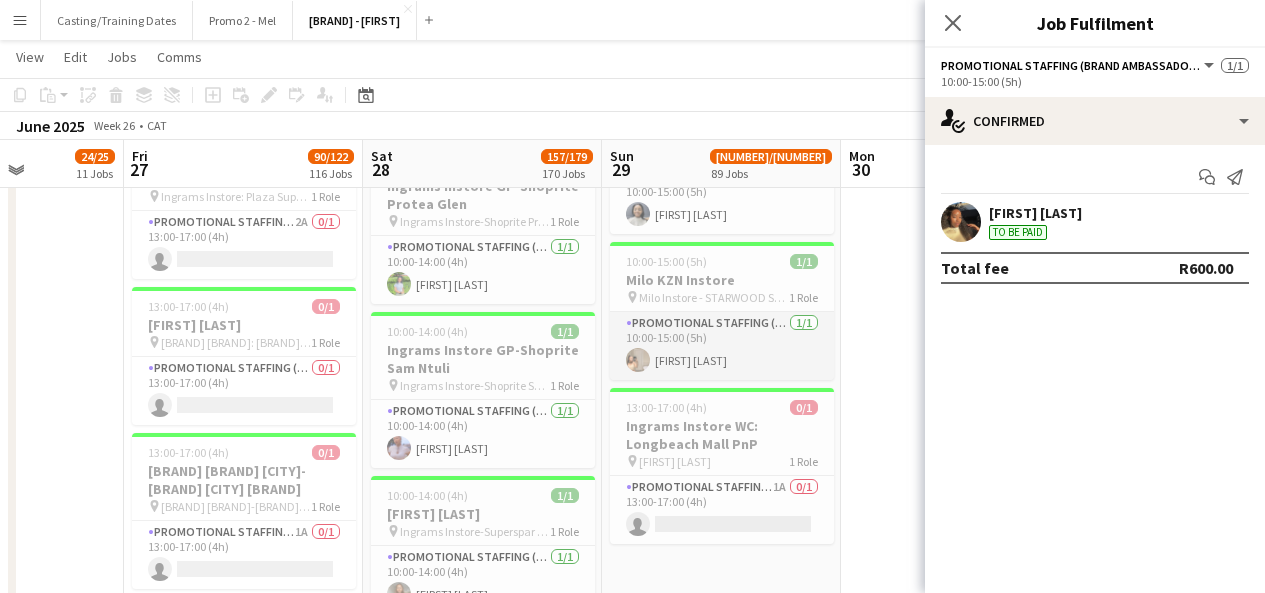 click on "[FIRST] [LAST]" at bounding box center (722, 346) 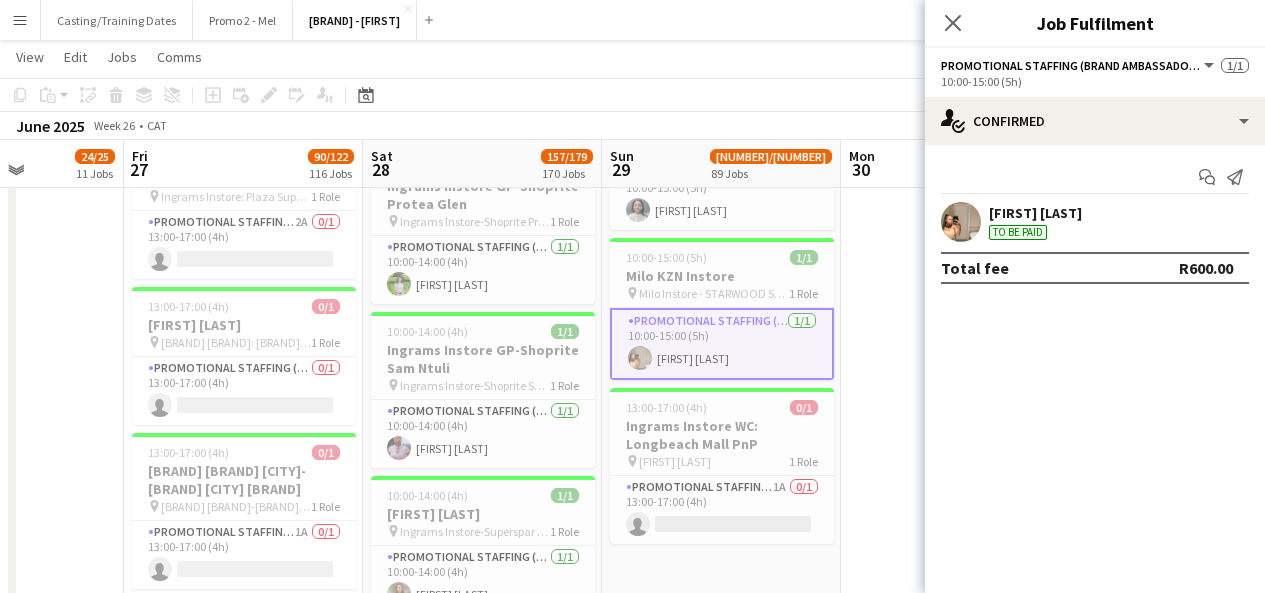 click at bounding box center (961, 222) 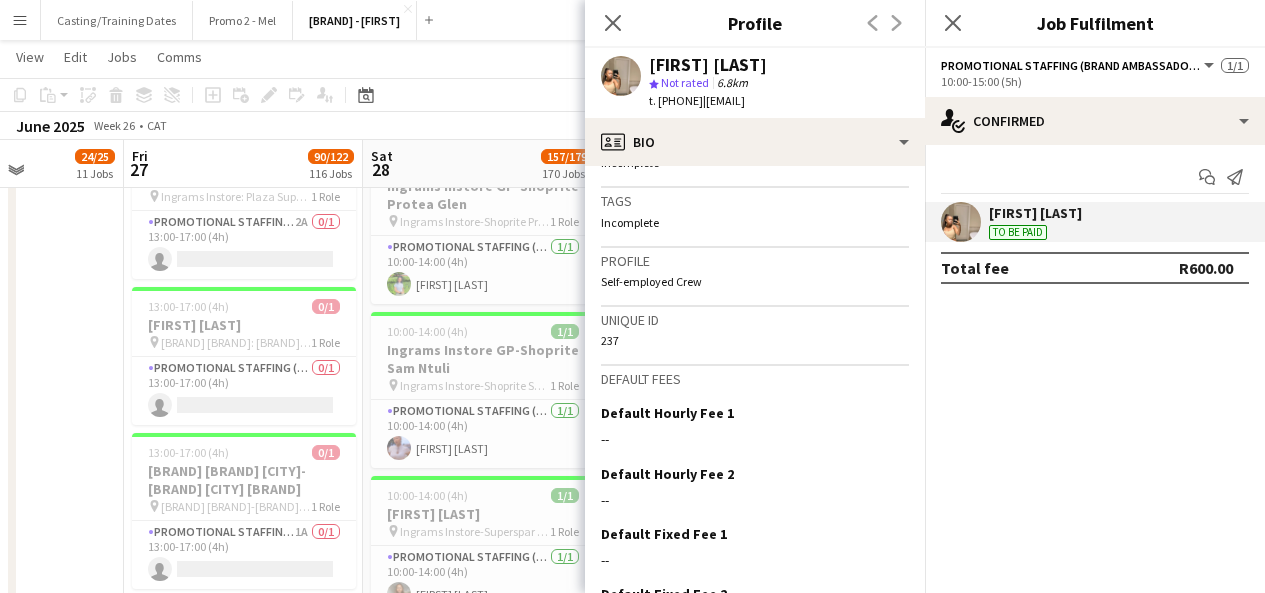 scroll, scrollTop: 892, scrollLeft: 0, axis: vertical 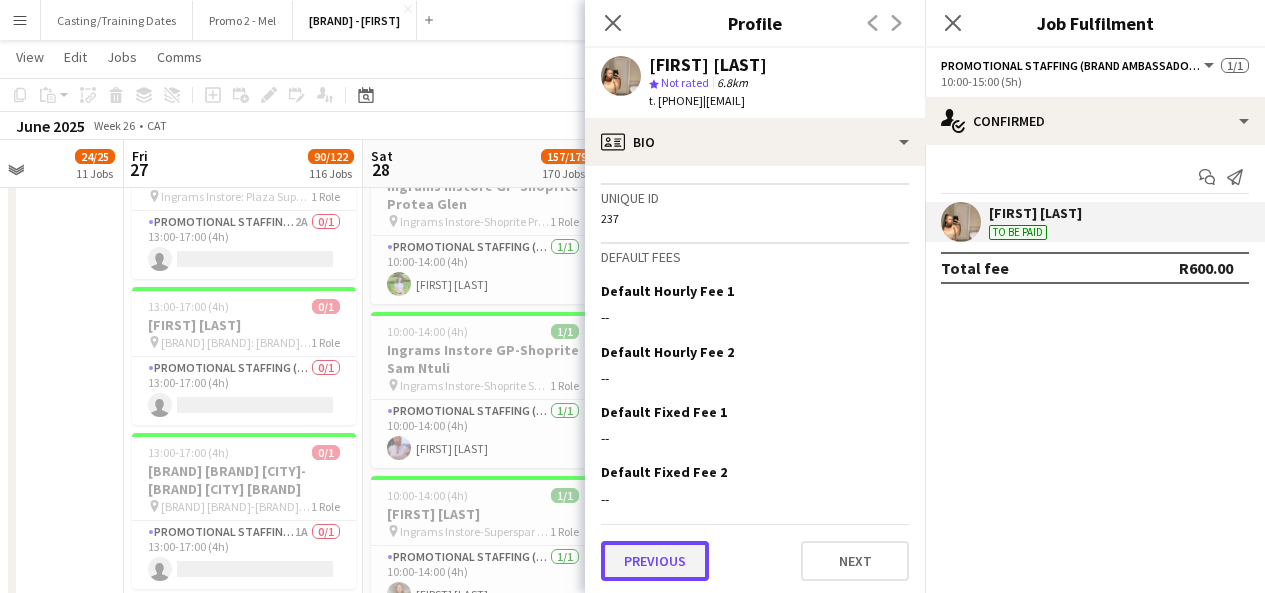click on "Previous" 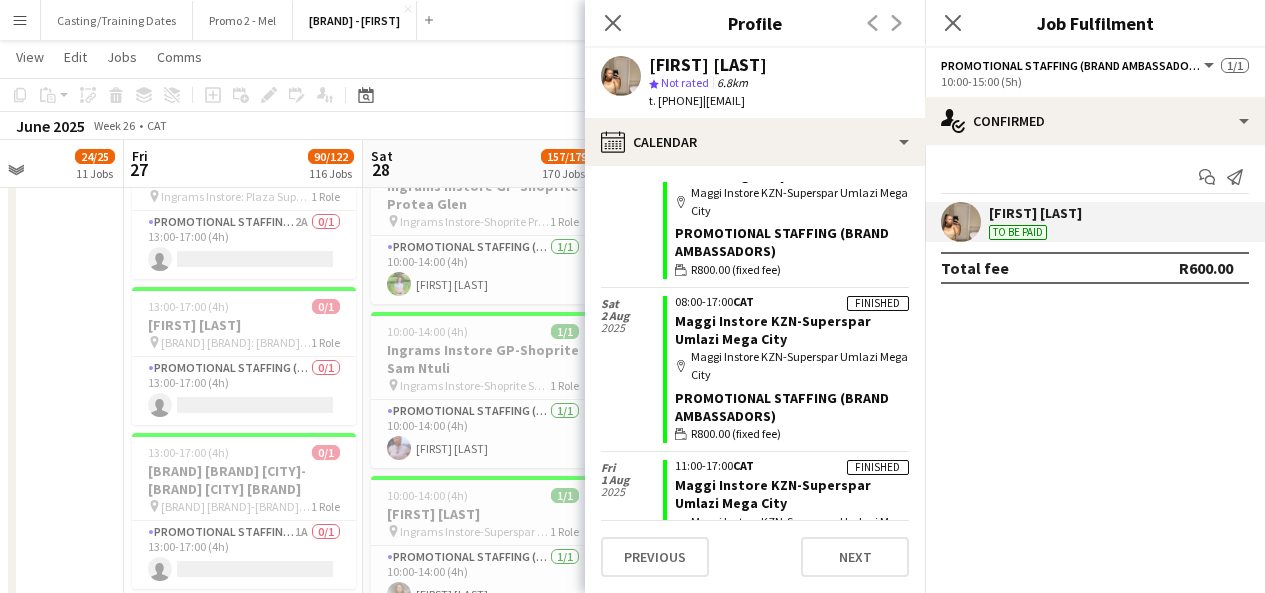 scroll, scrollTop: 119, scrollLeft: 0, axis: vertical 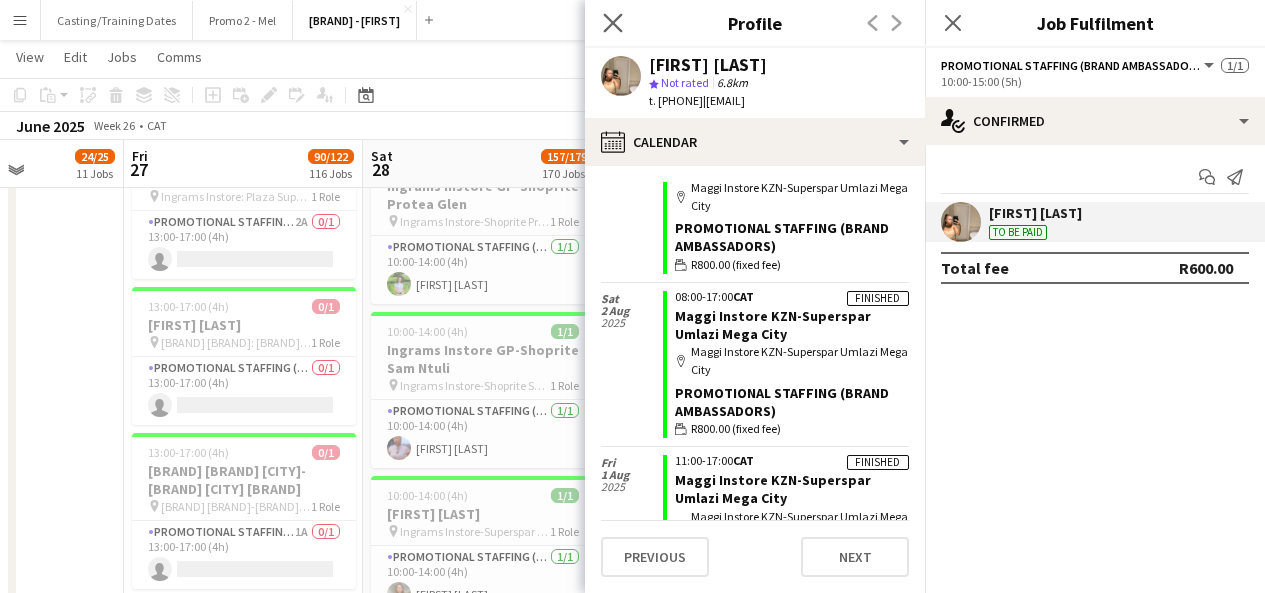 click on "Close pop-in" 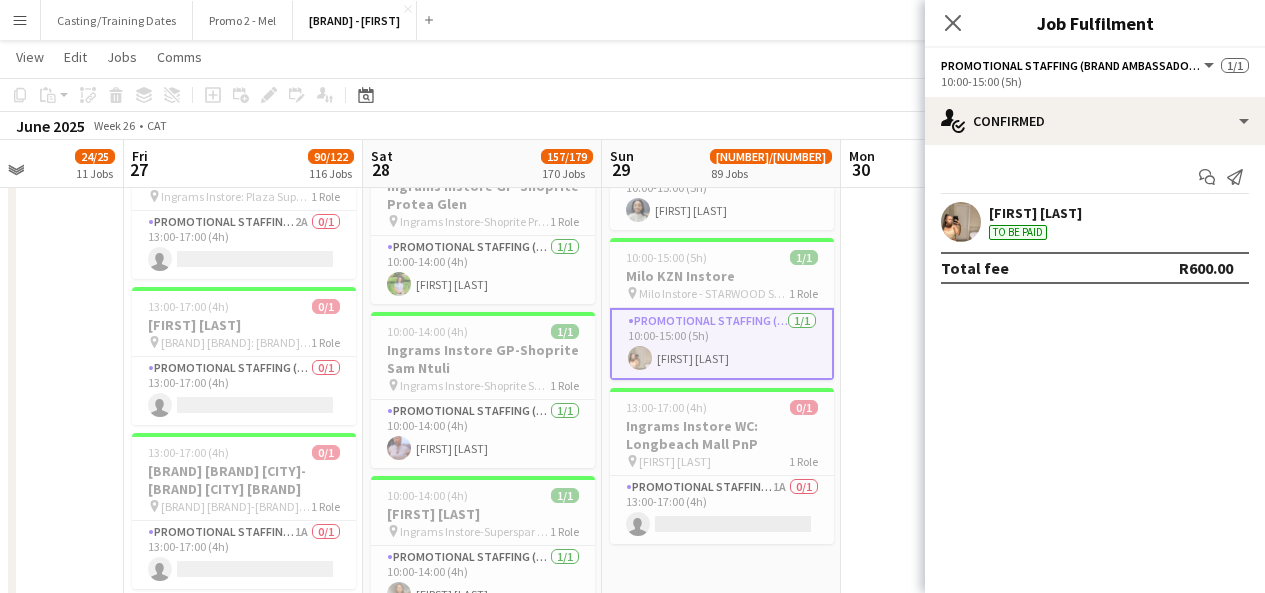 click at bounding box center (961, 222) 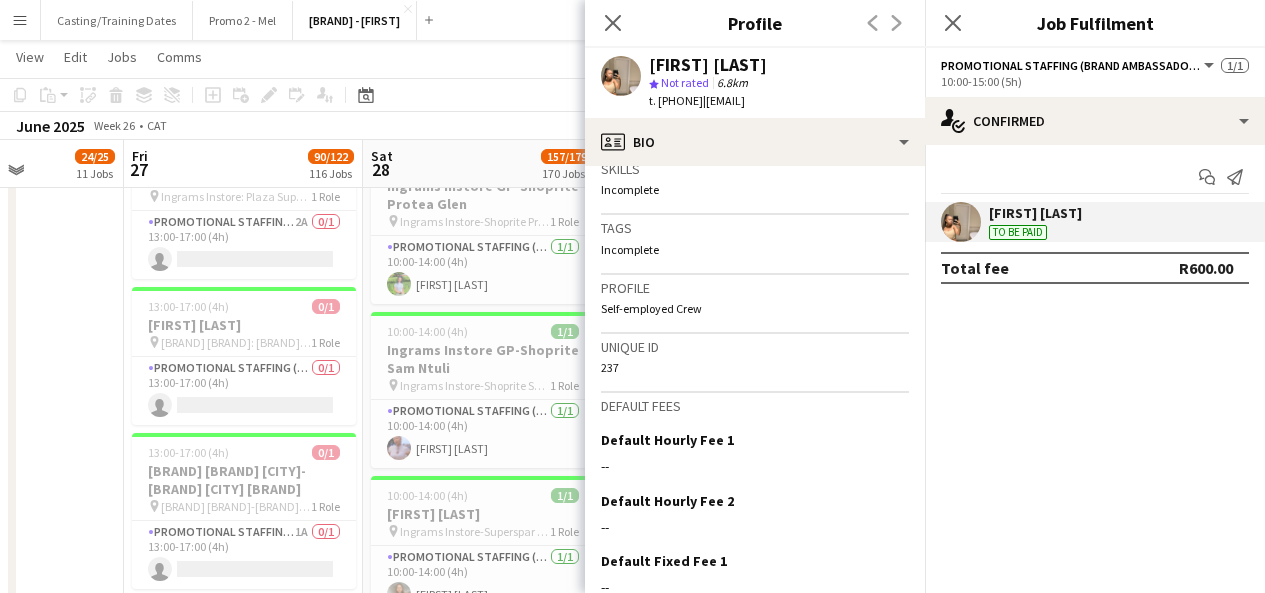 scroll, scrollTop: 892, scrollLeft: 0, axis: vertical 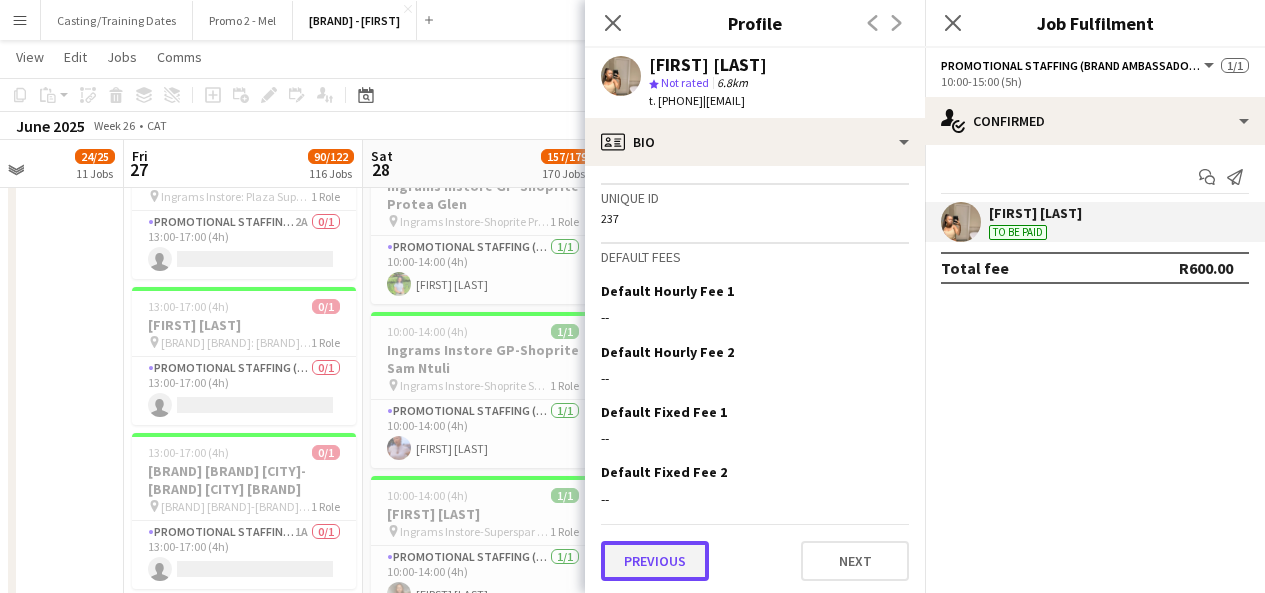 click on "Previous" 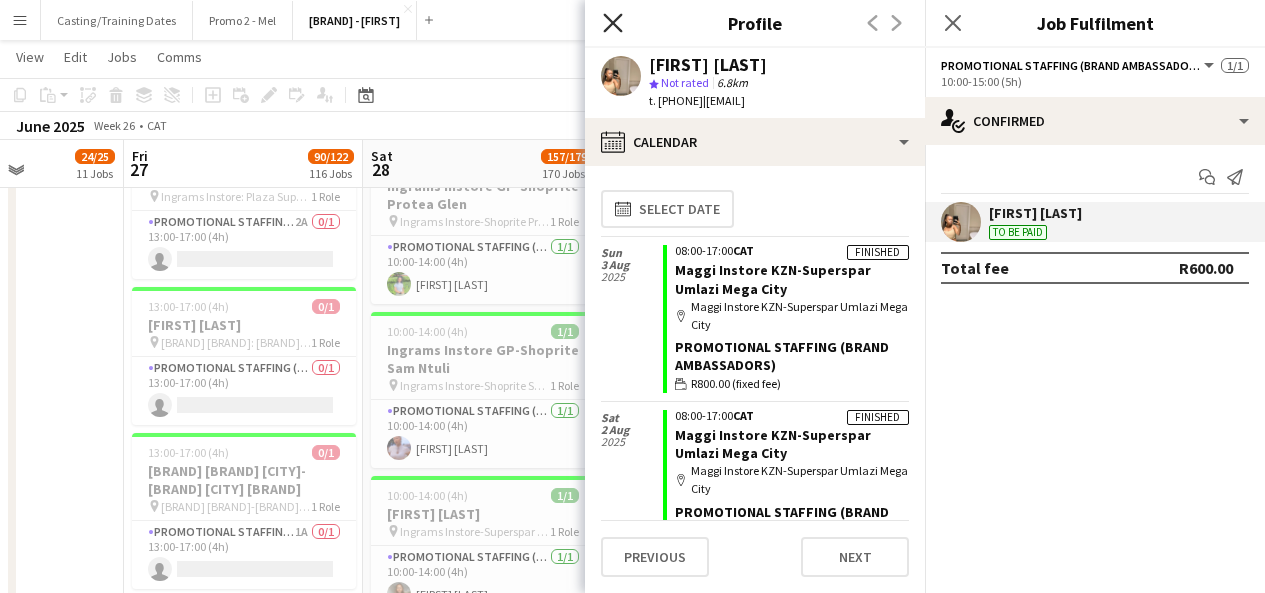 click on "Close pop-in" 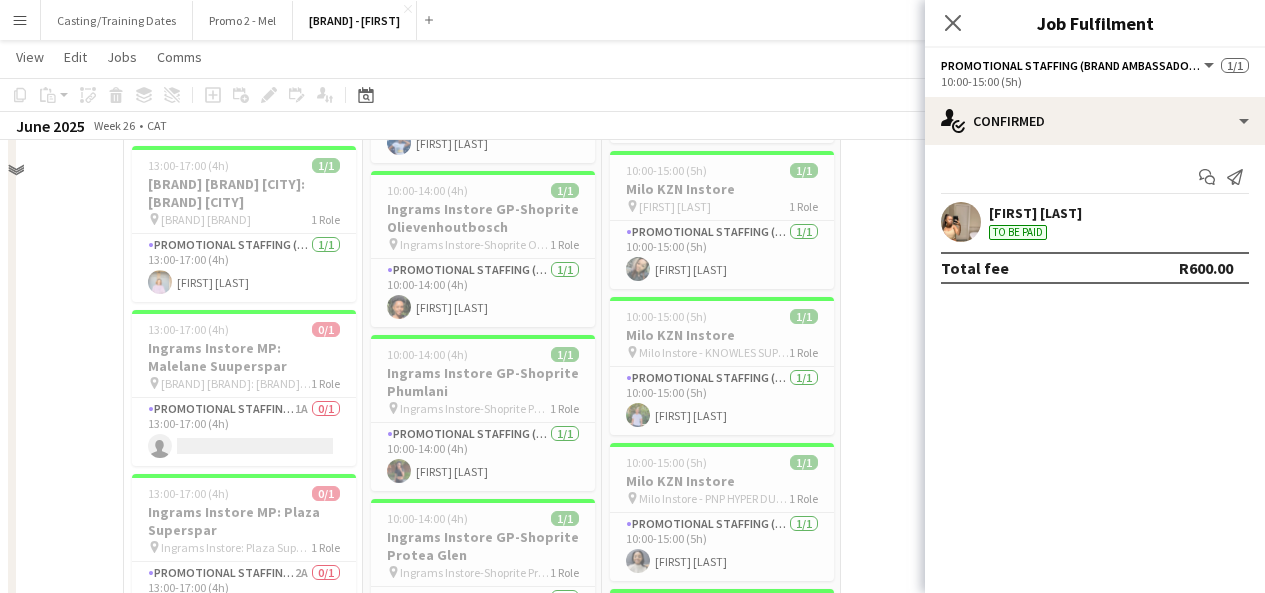 scroll, scrollTop: 22292, scrollLeft: 0, axis: vertical 